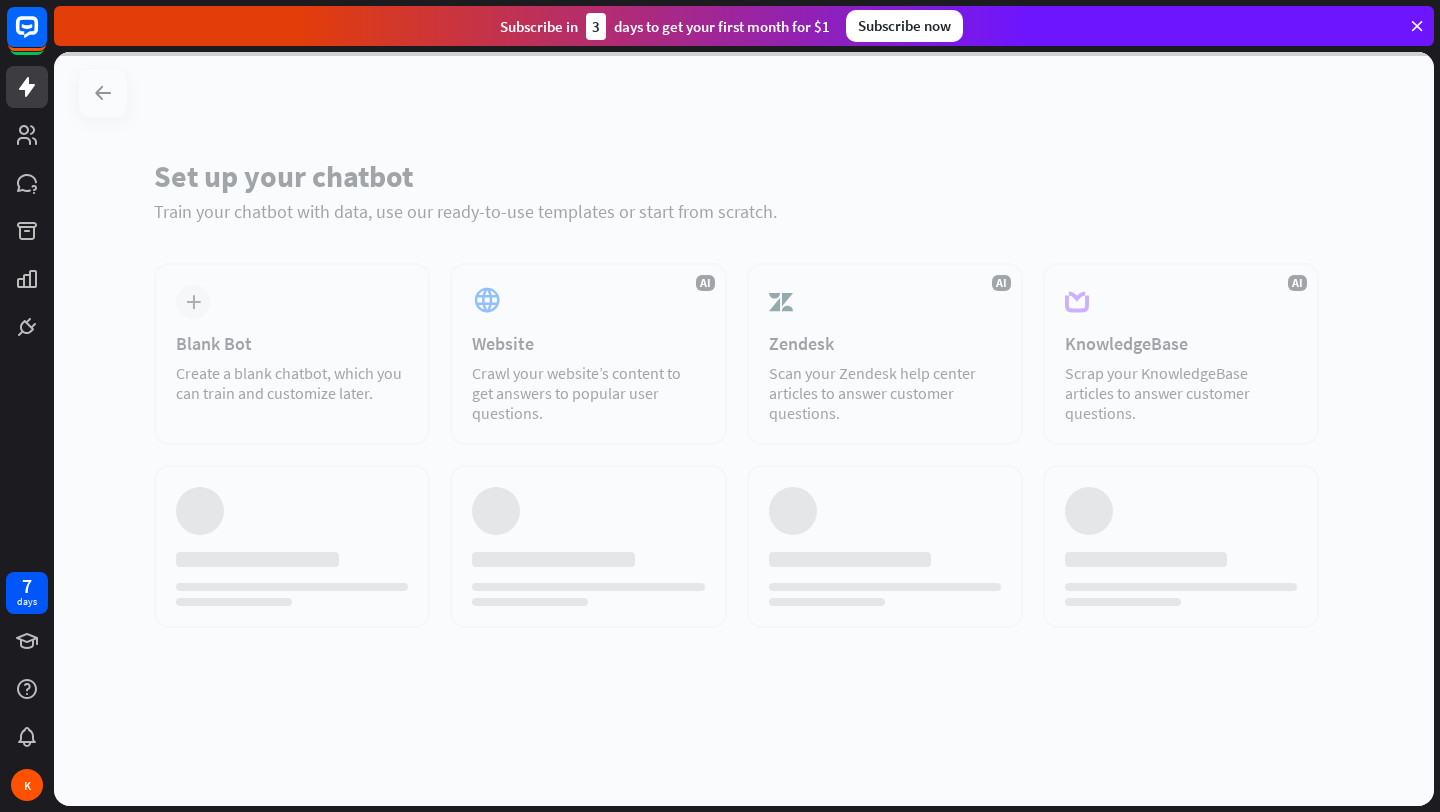 scroll, scrollTop: 0, scrollLeft: 0, axis: both 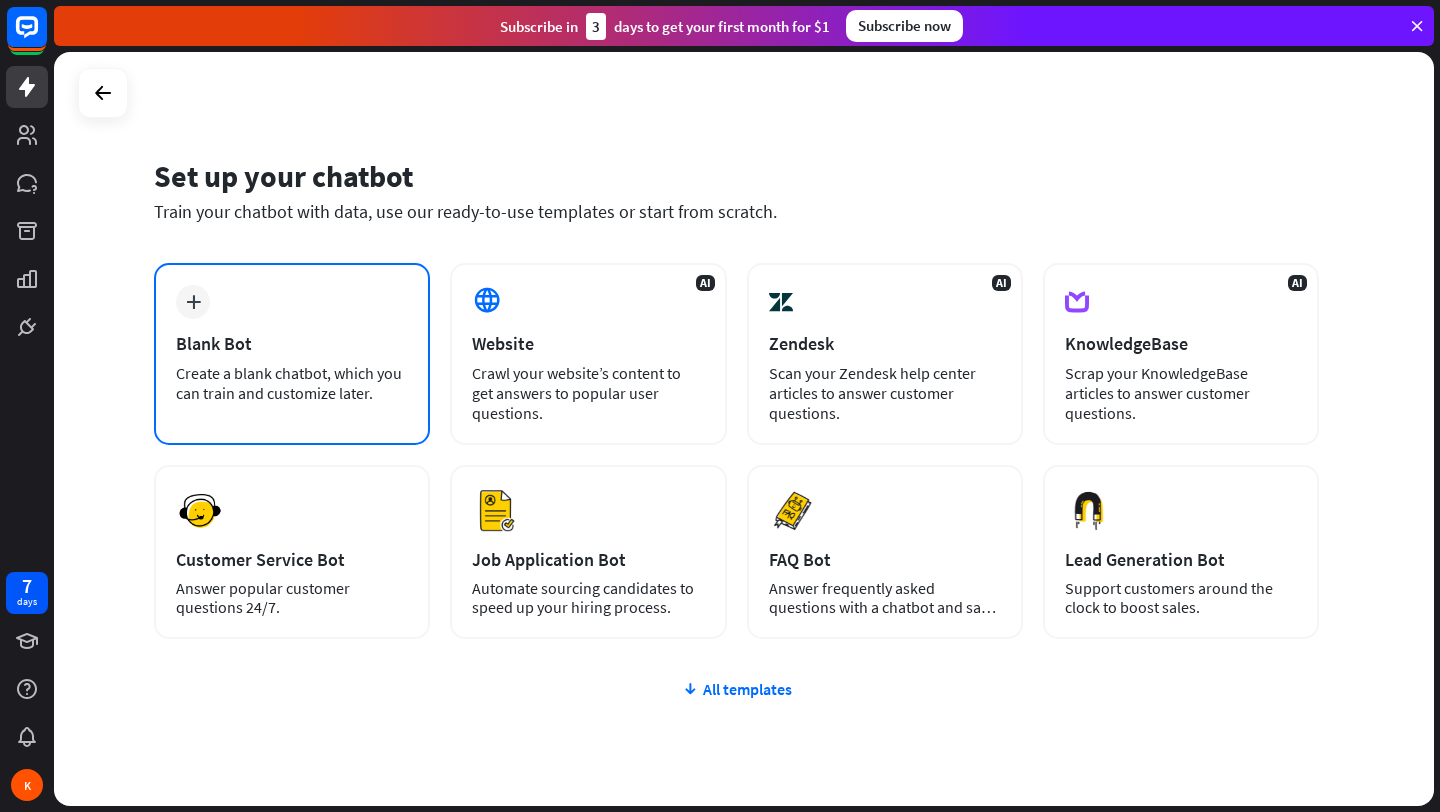 click on "plus" at bounding box center [193, 302] 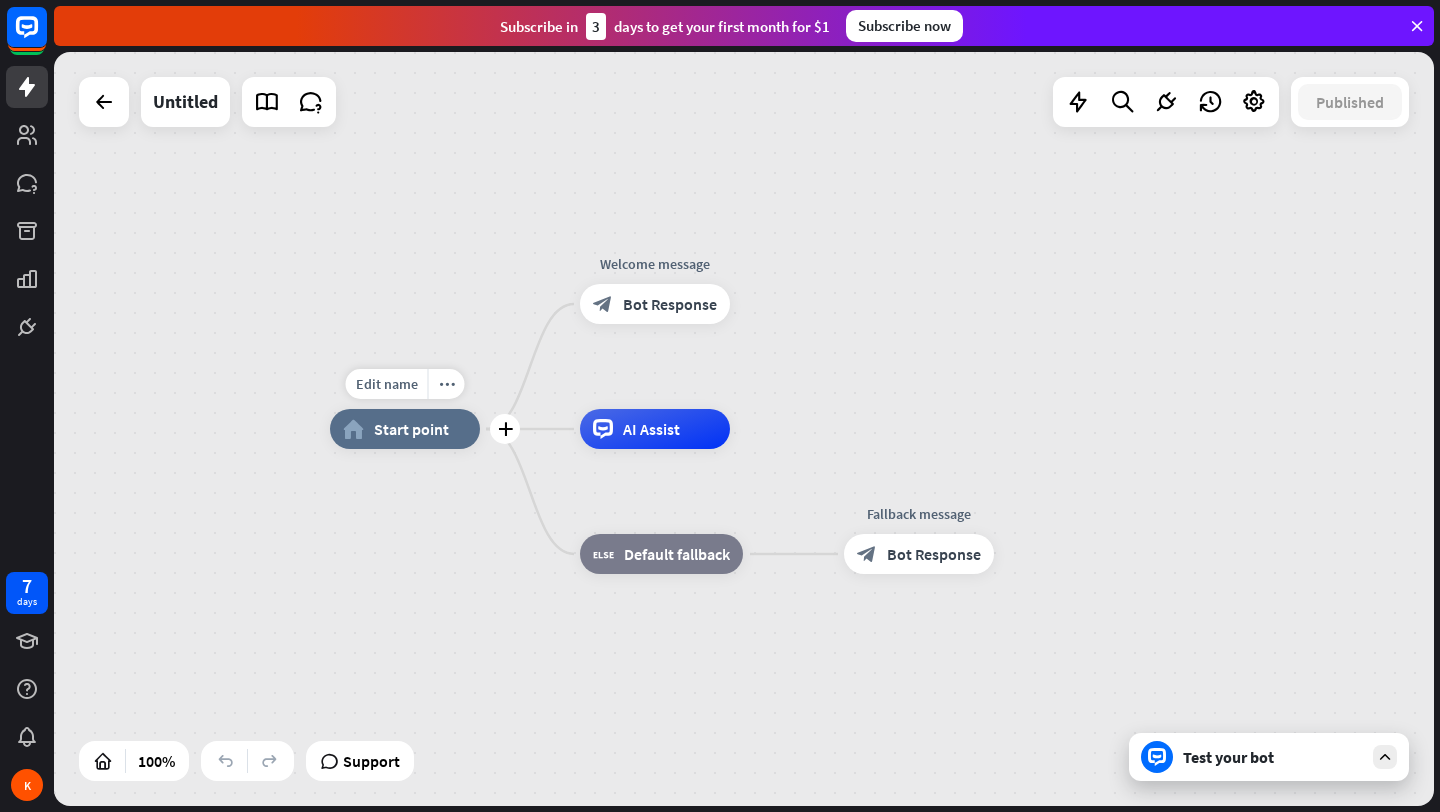 click on "Start point" at bounding box center (411, 429) 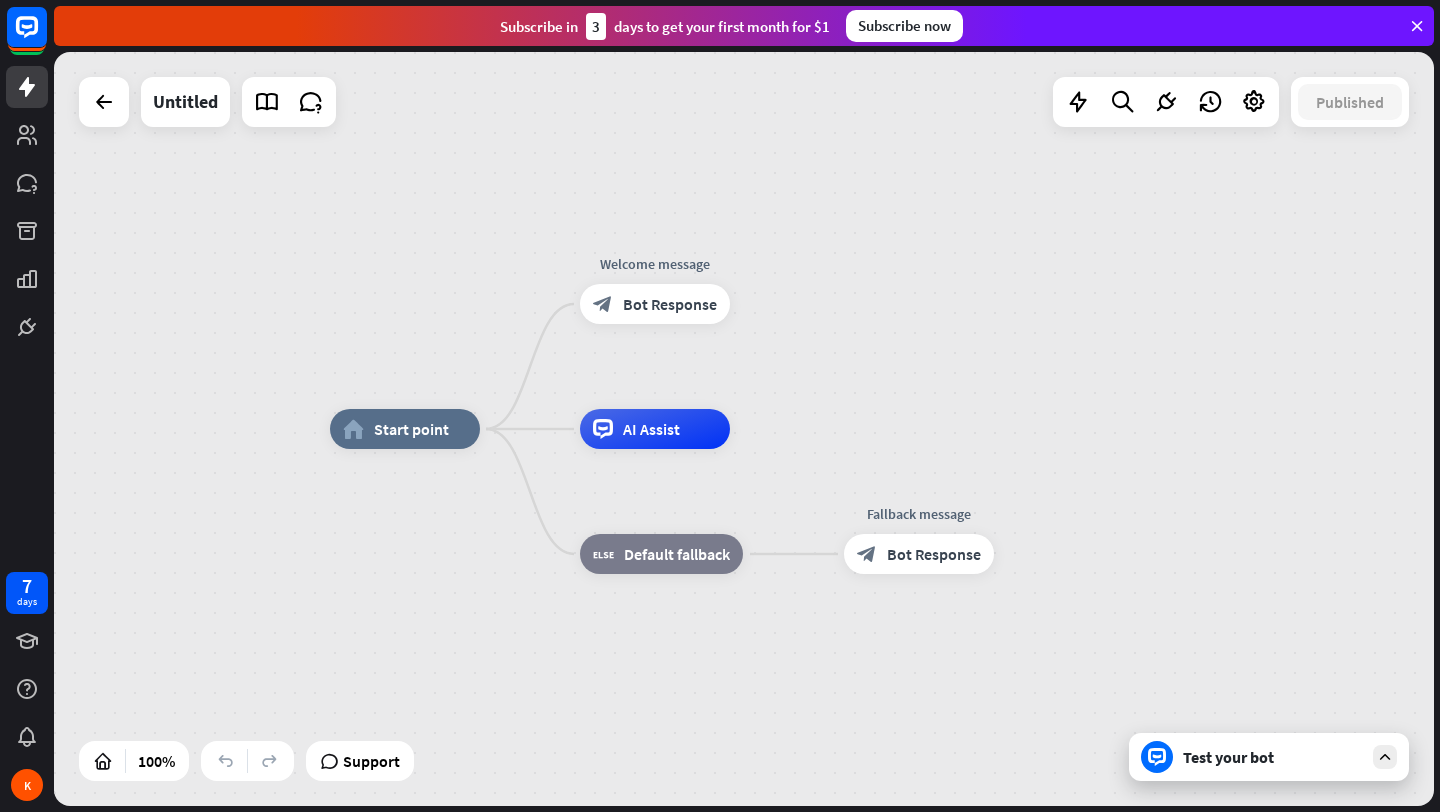 click on "home_2   Start point                 Welcome message   block_bot_response   Bot Response                     AI Assist                   block_fallback   Default fallback                 Fallback message   block_bot_response   Bot Response" at bounding box center [744, 429] 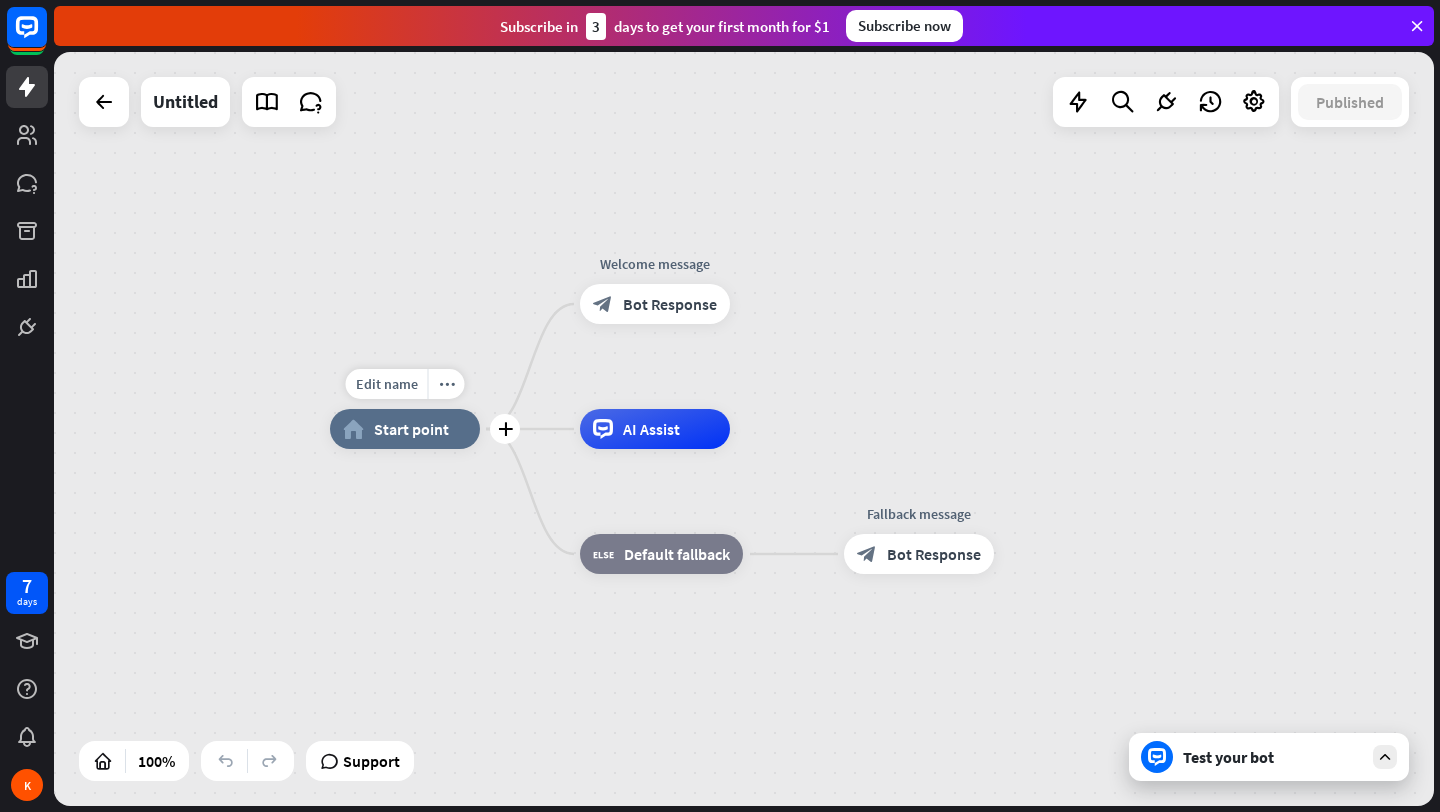 click on "Start point" at bounding box center (411, 429) 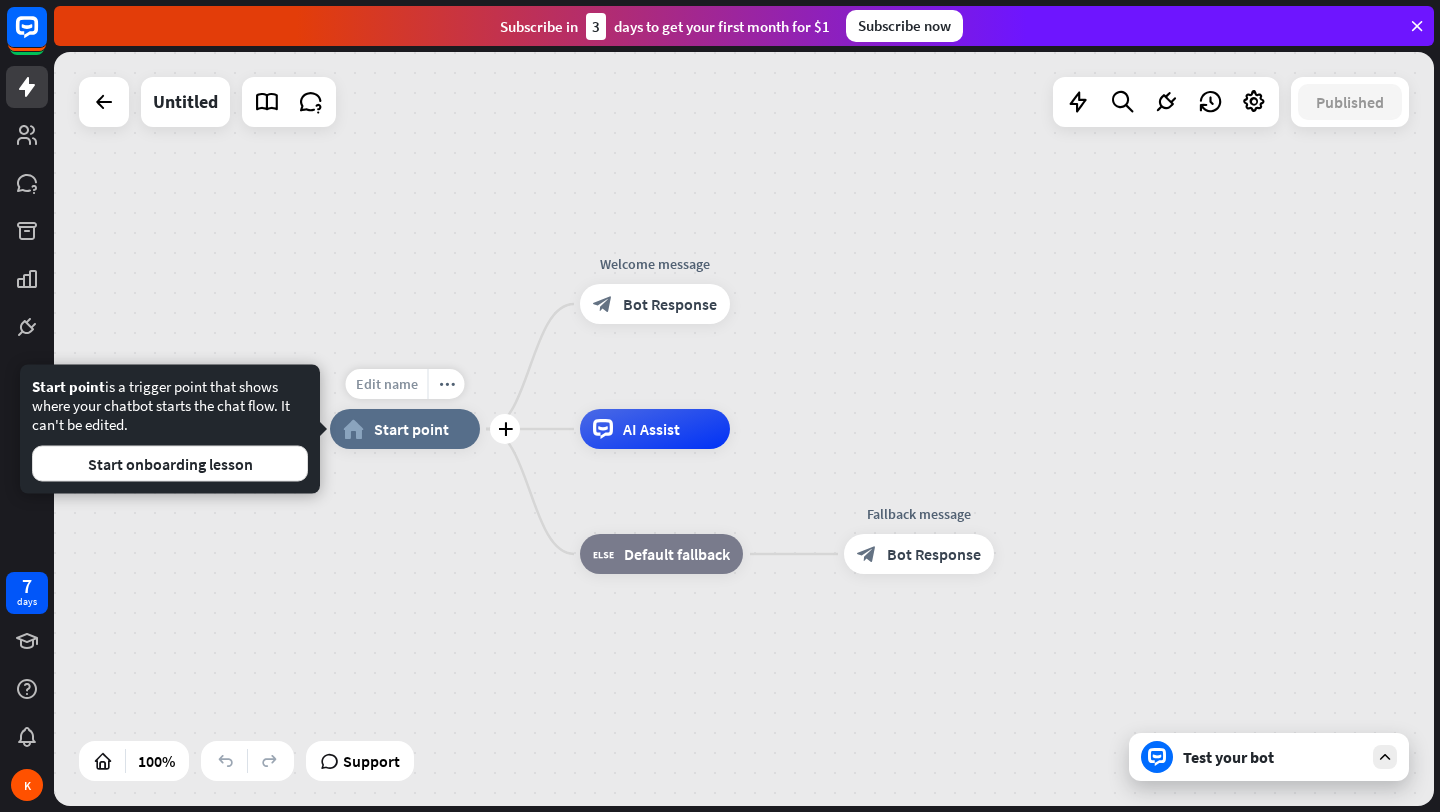 click on "Edit name" at bounding box center [387, 384] 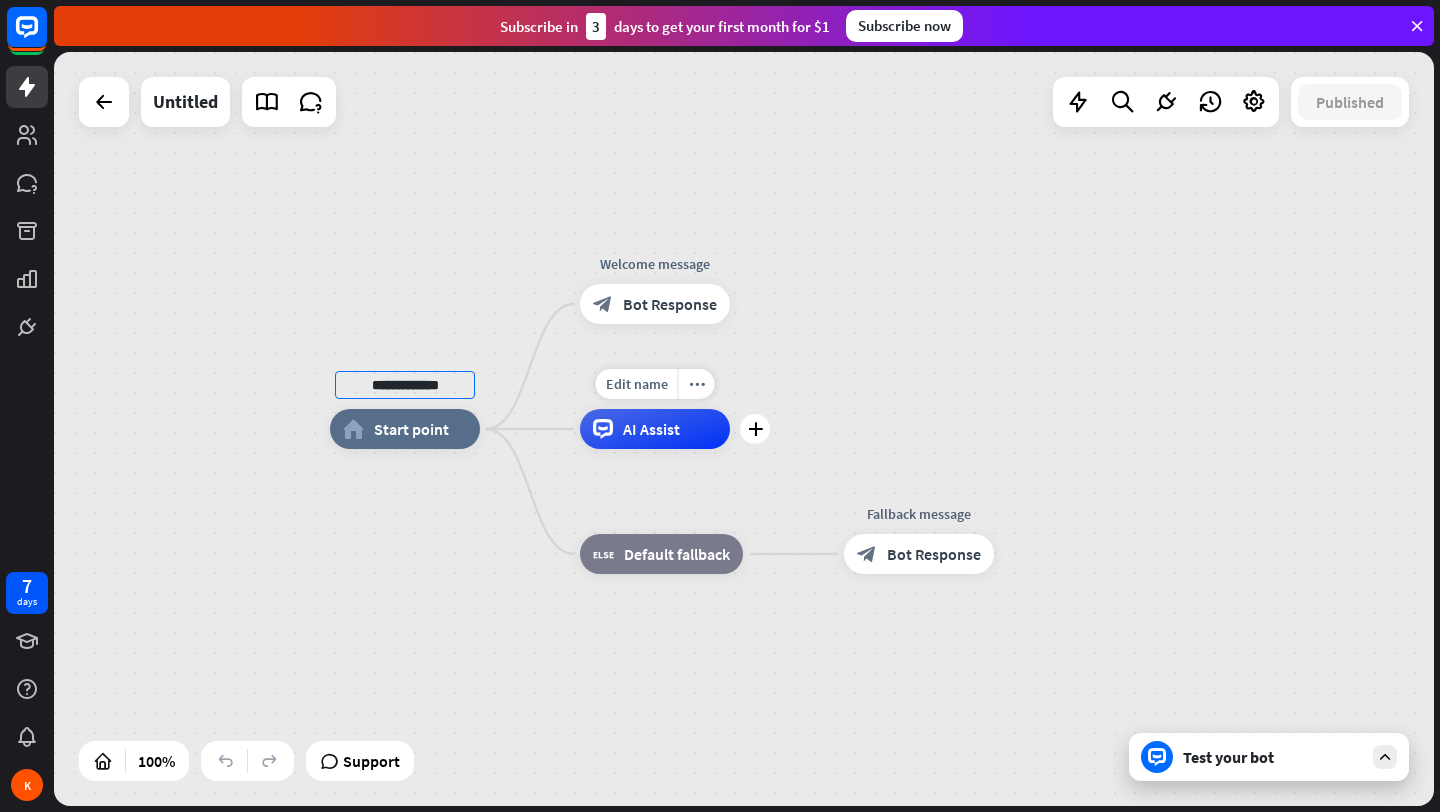 type on "**********" 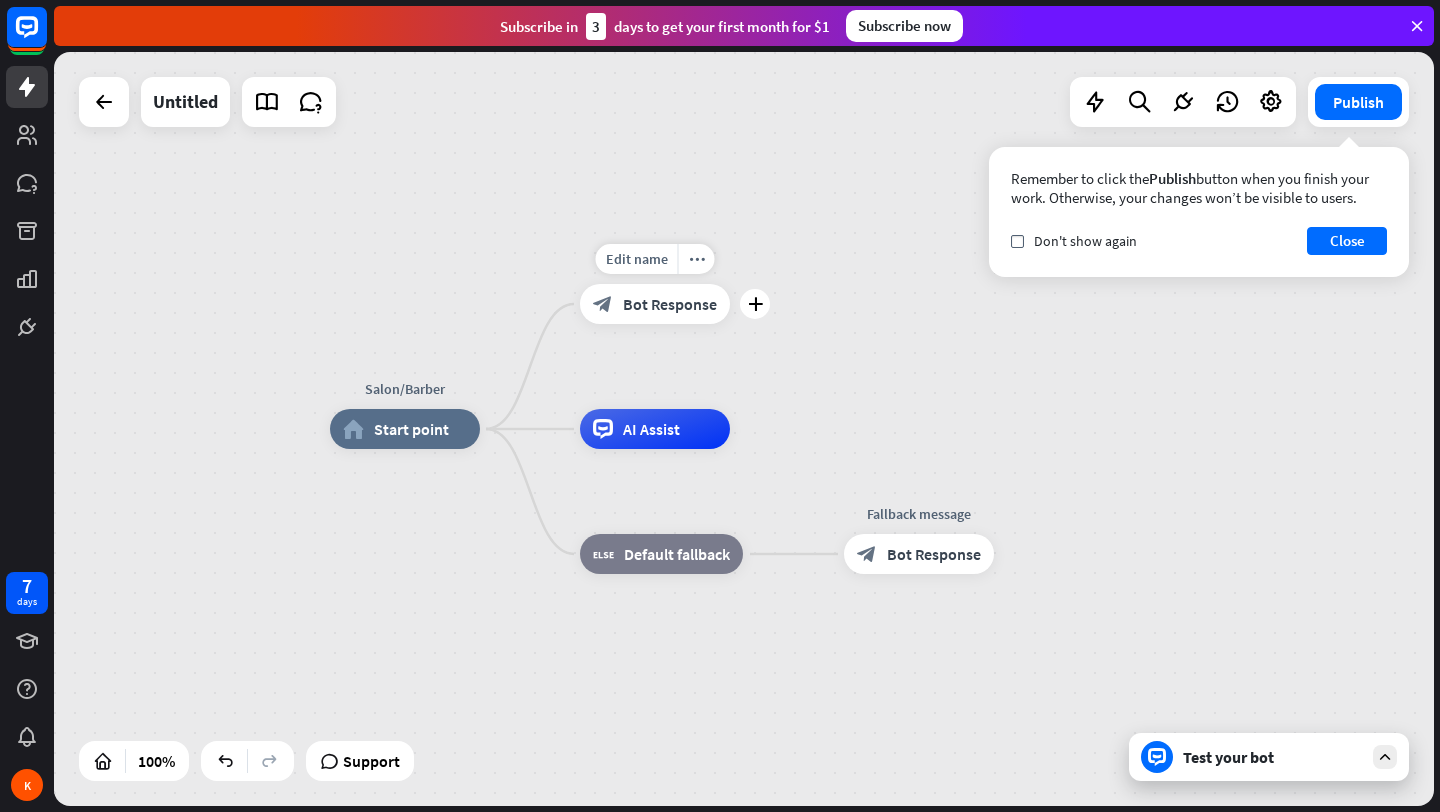 click on "Bot Response" at bounding box center [670, 304] 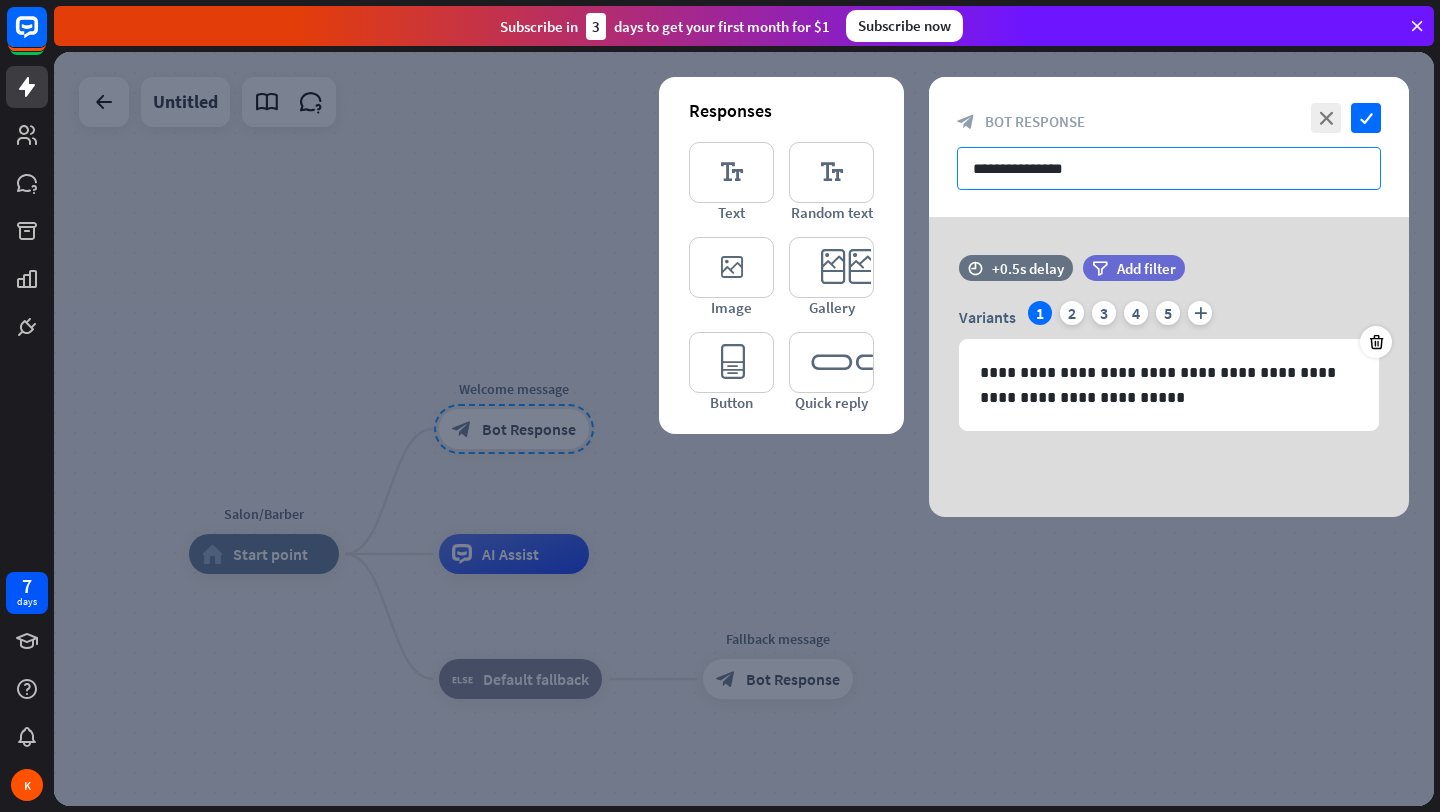 click on "**********" at bounding box center (1169, 168) 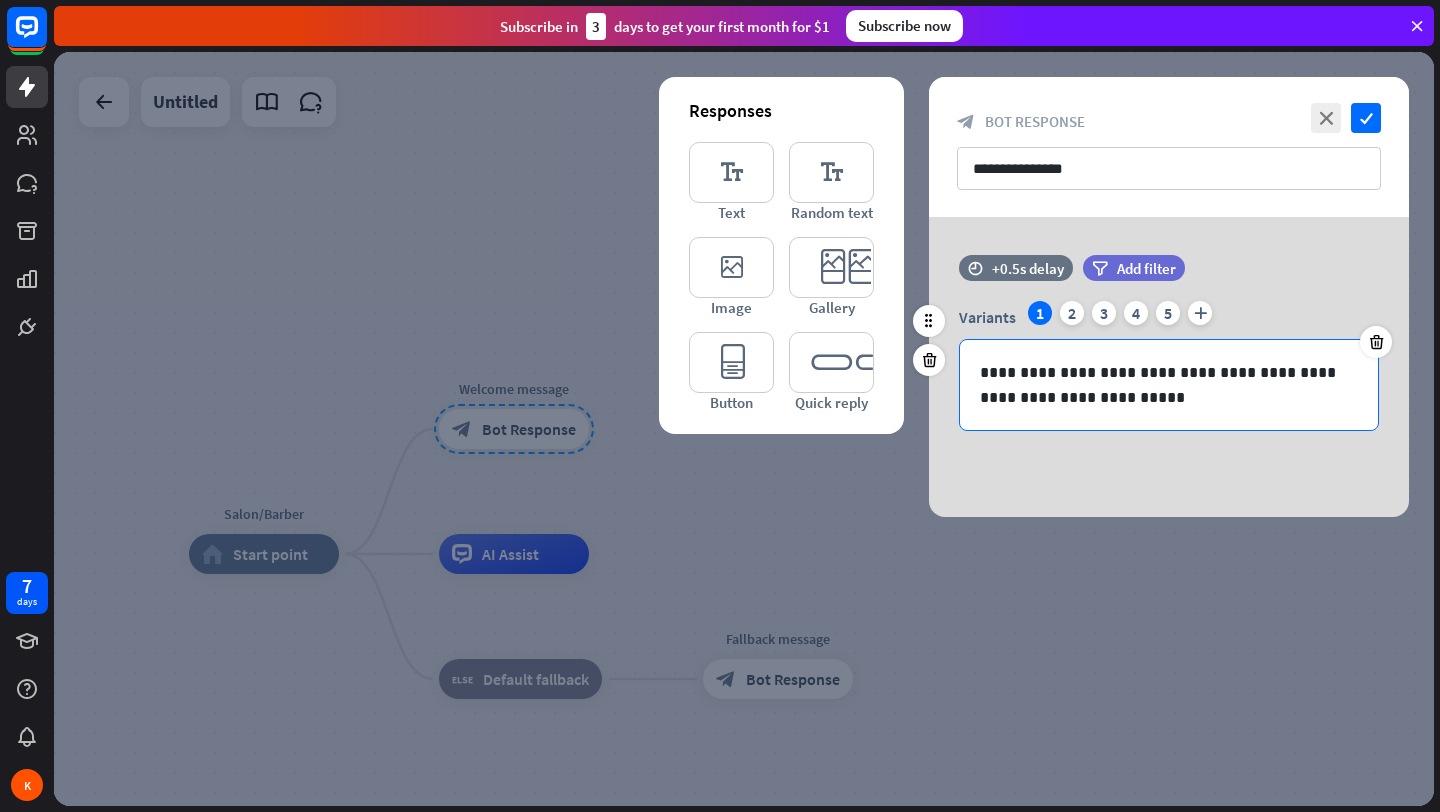 click on "**********" at bounding box center (1169, 385) 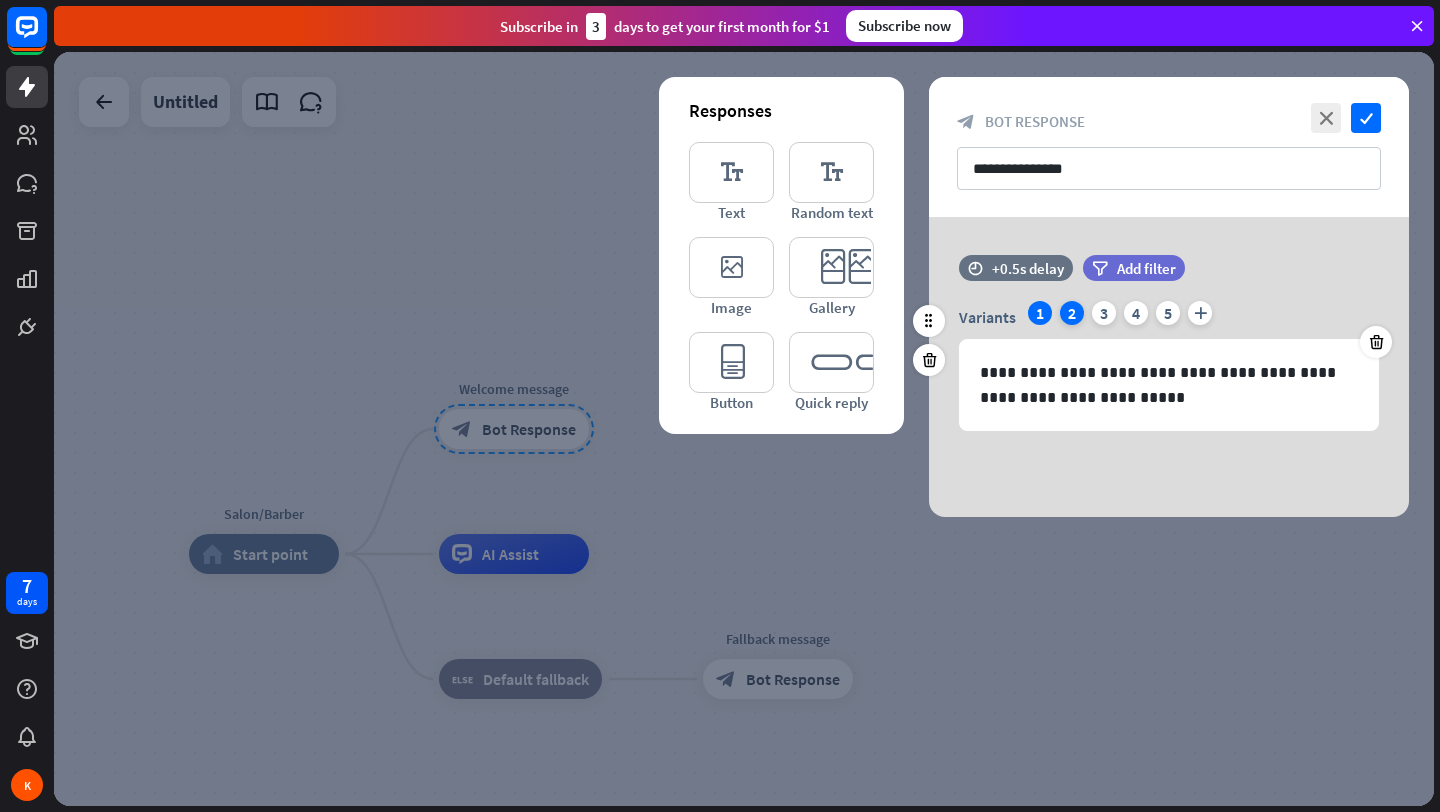 click on "2" at bounding box center (1072, 313) 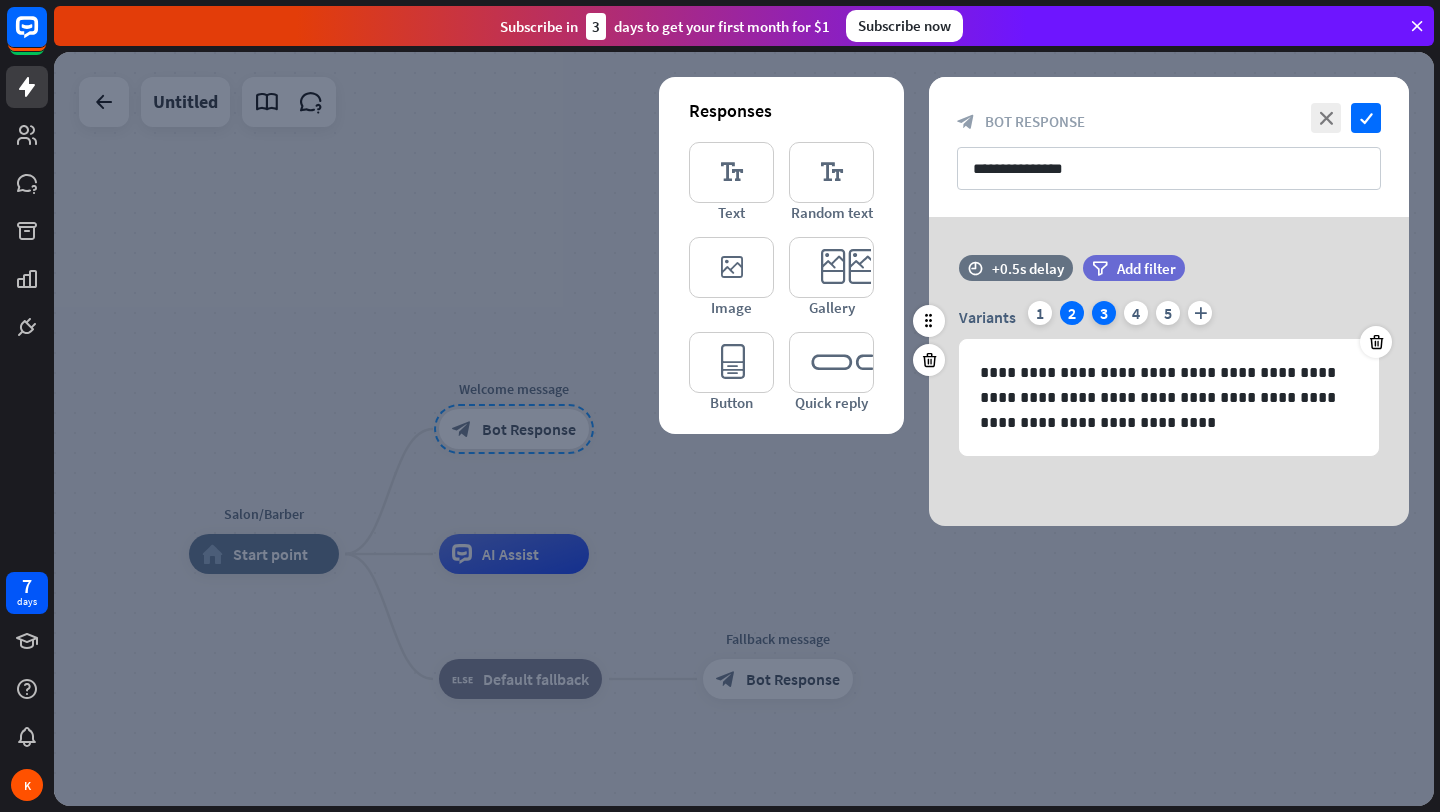 click on "3" at bounding box center (1104, 313) 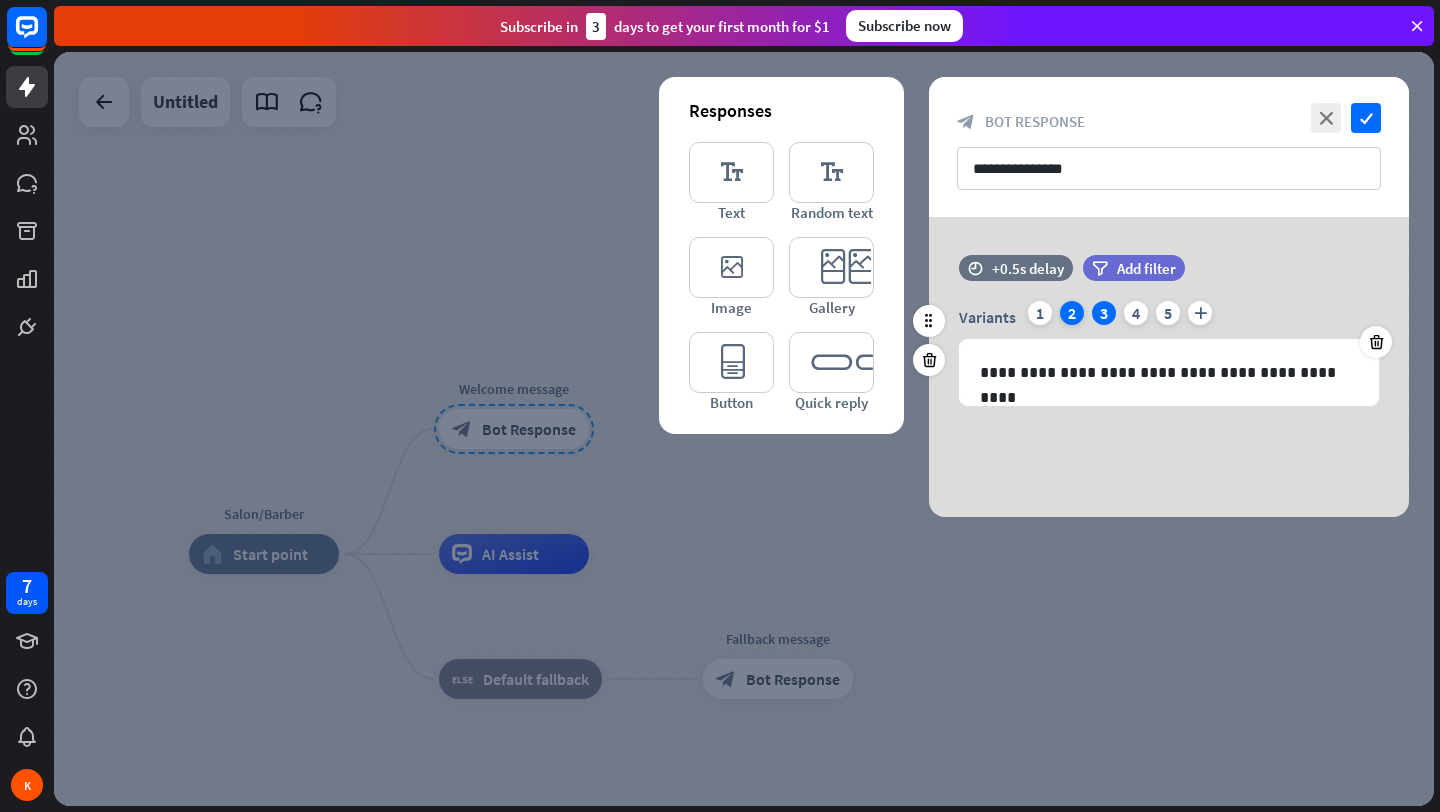 click on "2" at bounding box center (1072, 313) 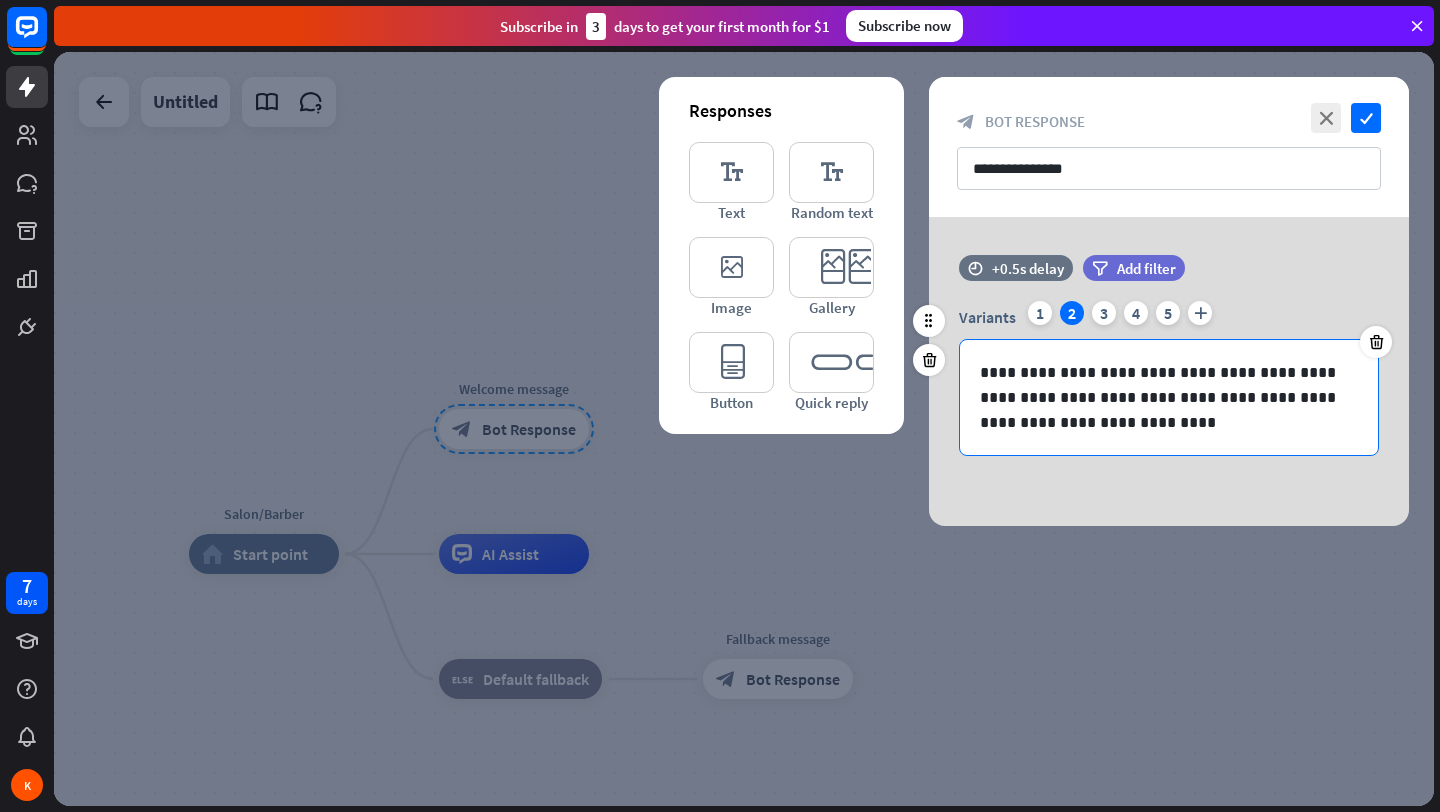 click on "**********" at bounding box center [1169, 397] 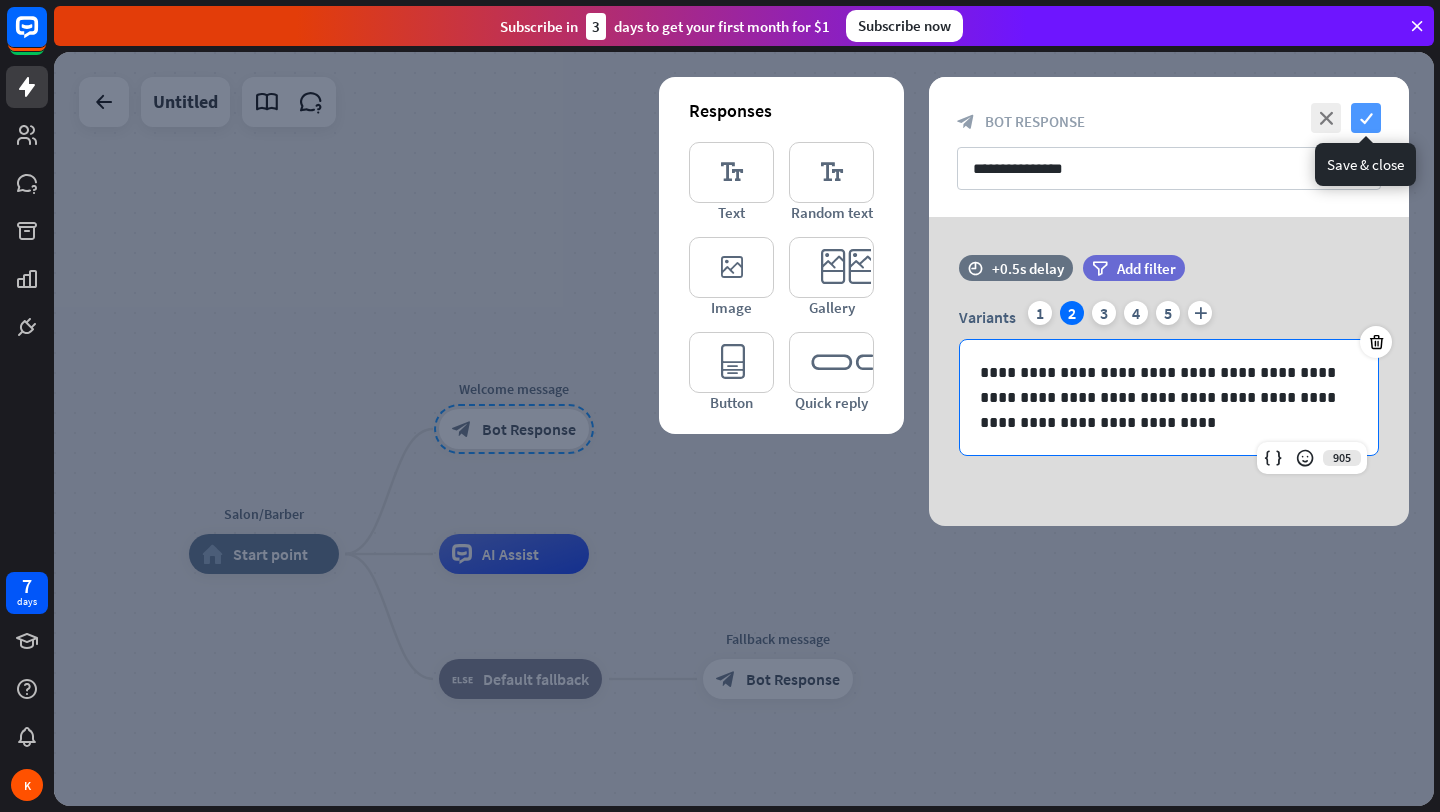 click on "check" at bounding box center (1366, 118) 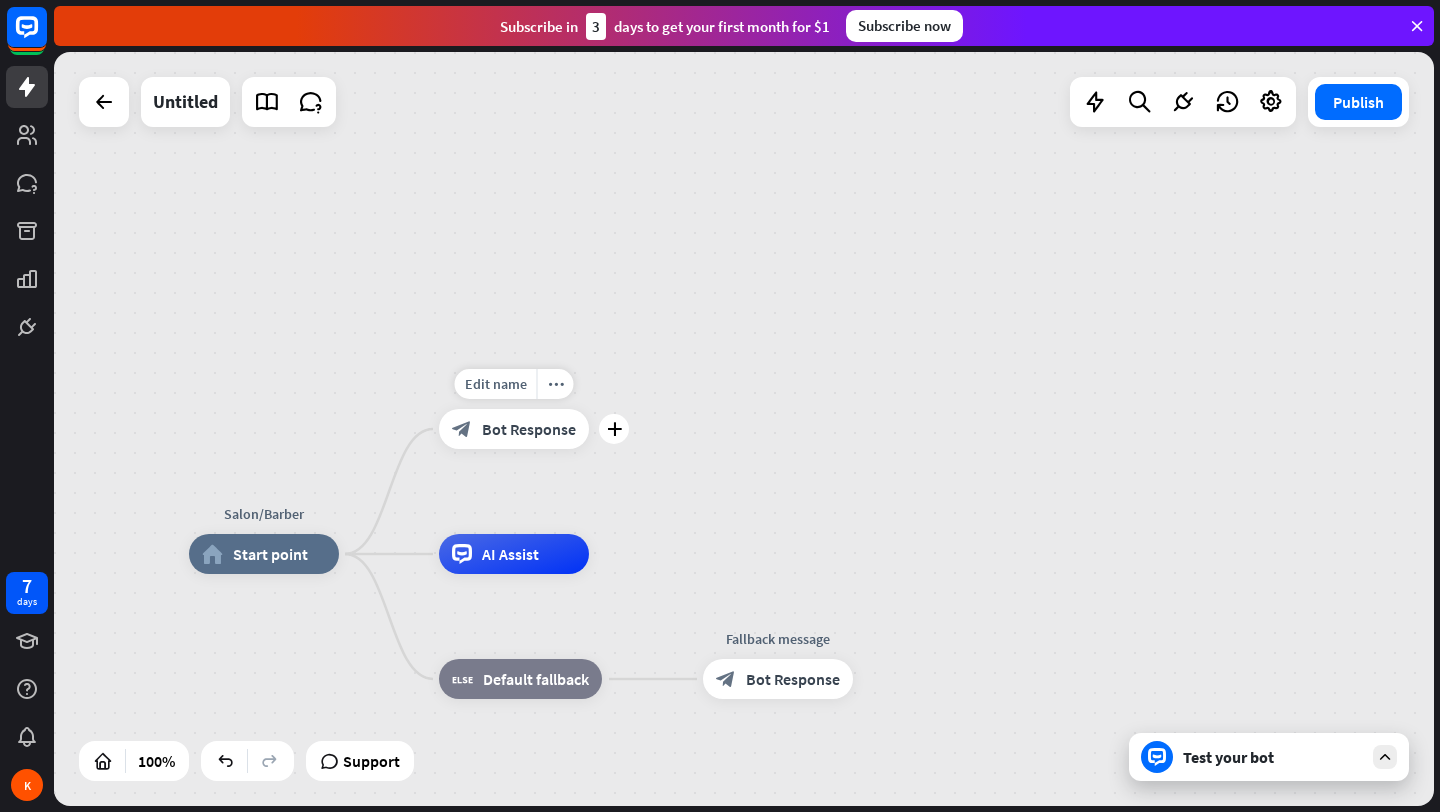 click on "block_bot_response   Bot Response" at bounding box center [514, 429] 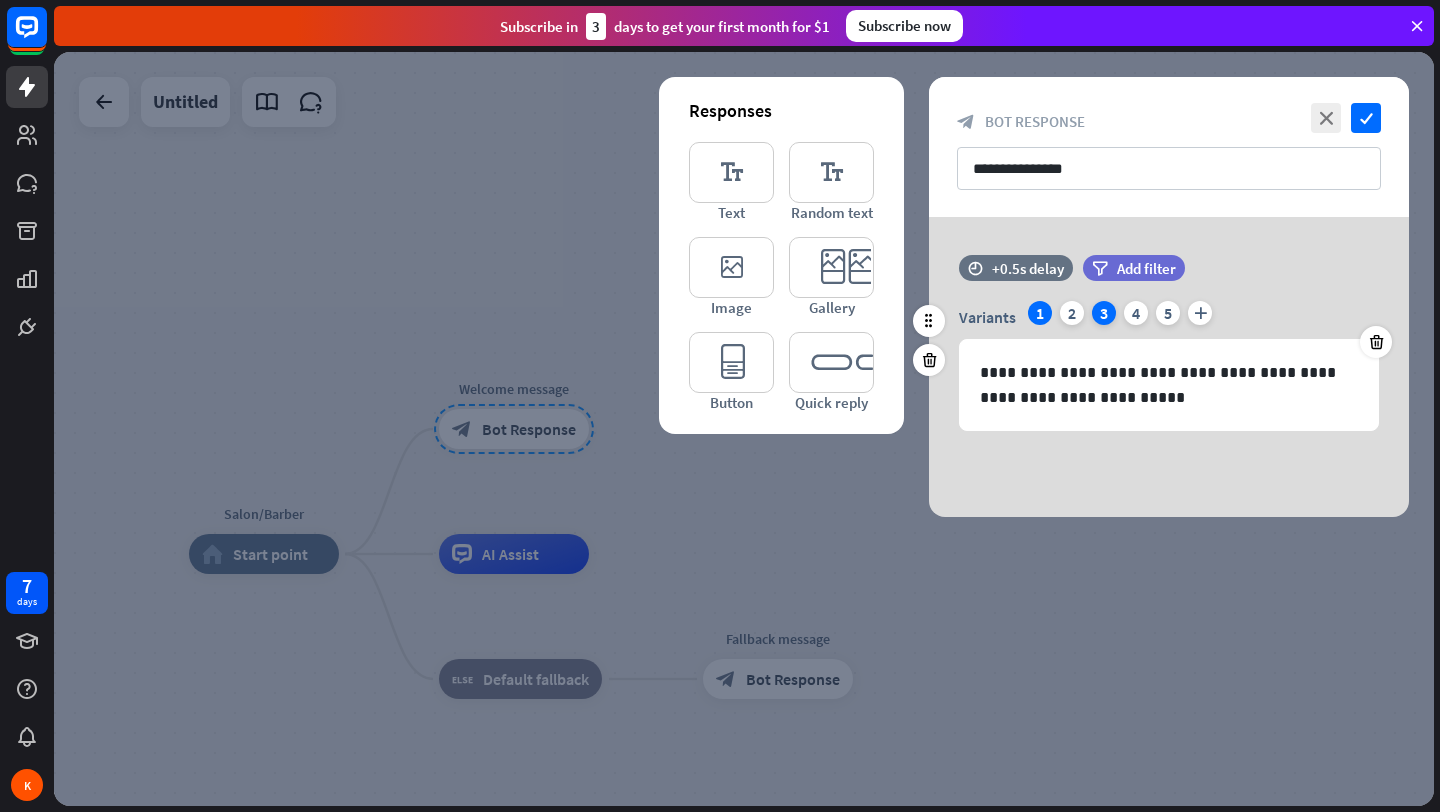 click on "3" at bounding box center (1104, 313) 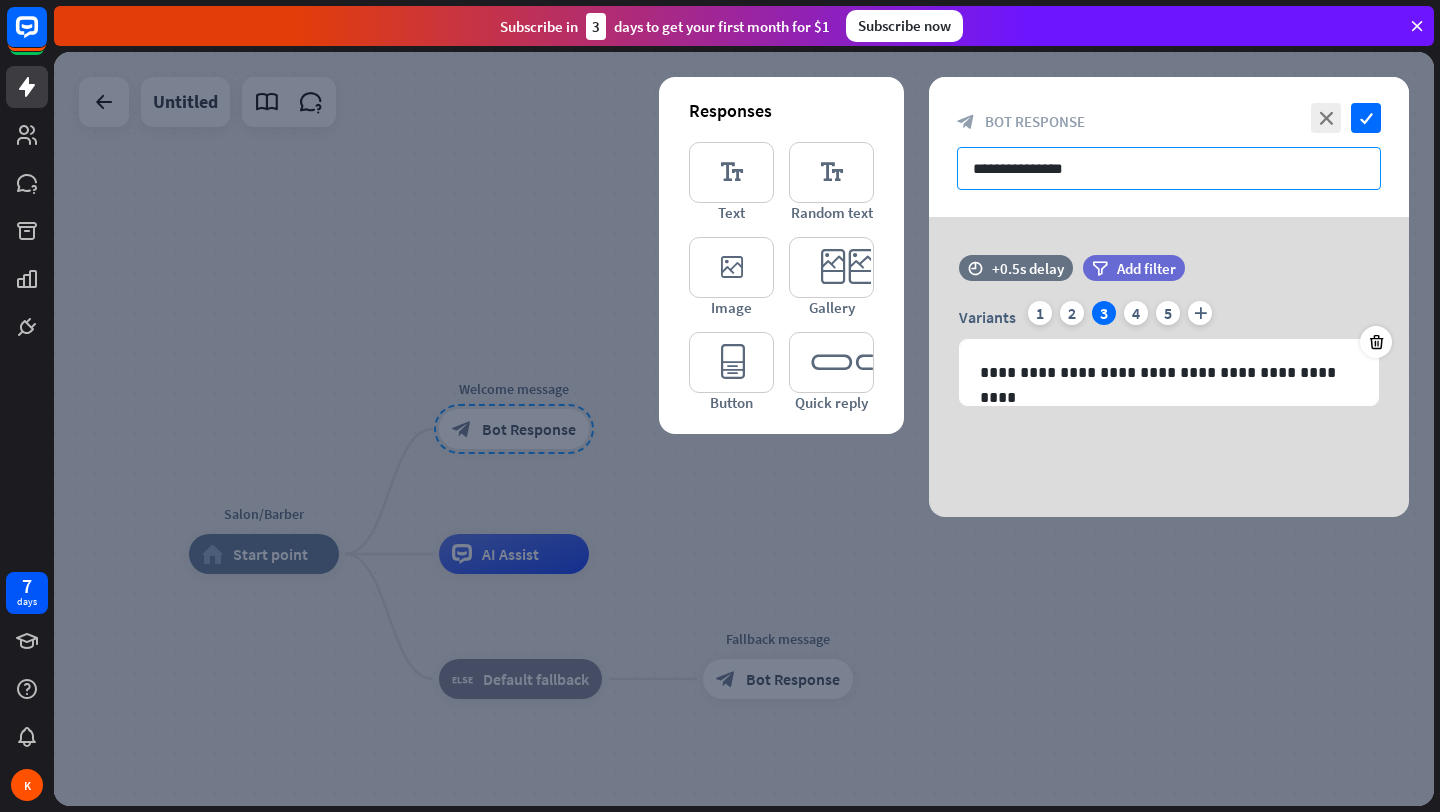 click on "**********" at bounding box center [1169, 168] 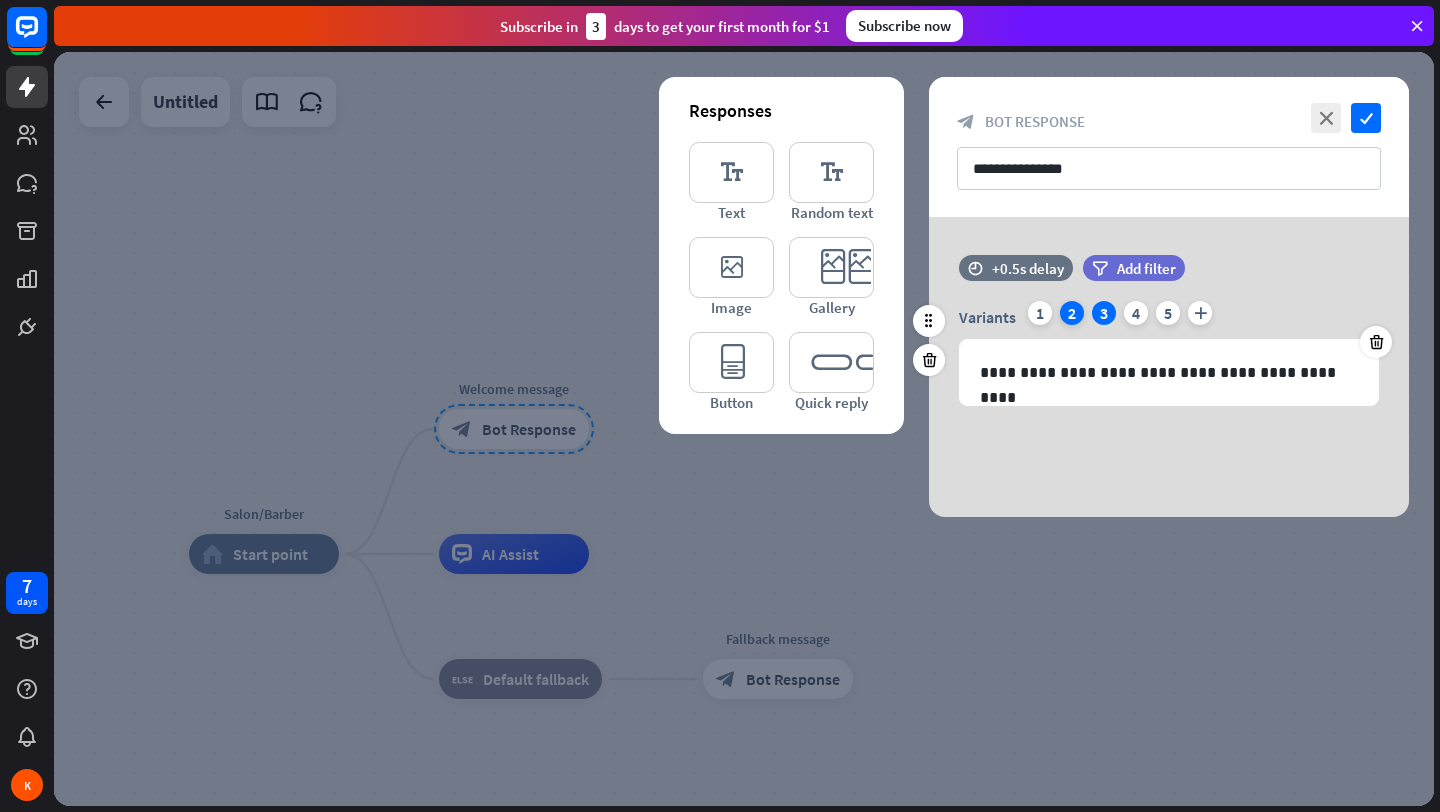 click on "2" at bounding box center (1072, 313) 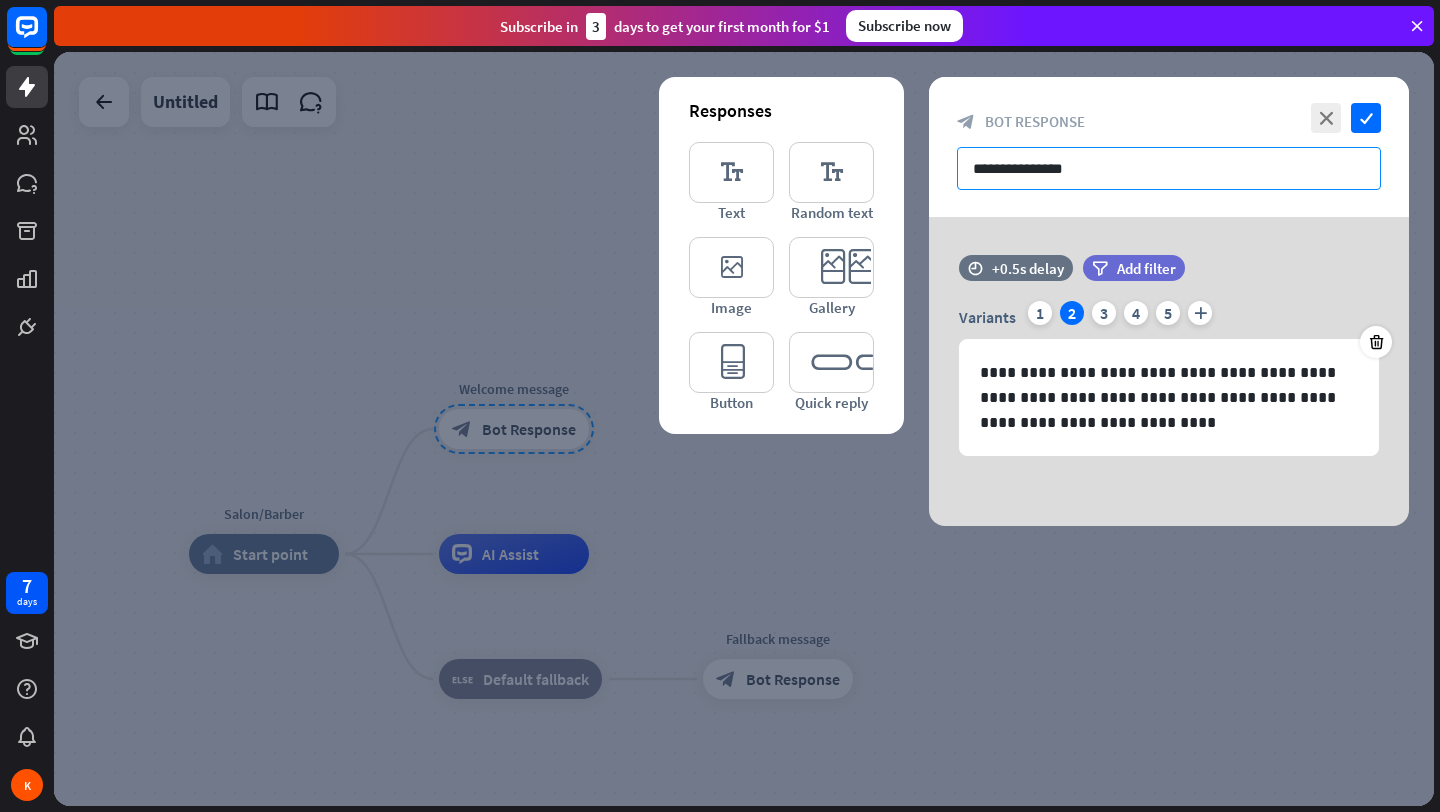 click on "**********" at bounding box center (1169, 168) 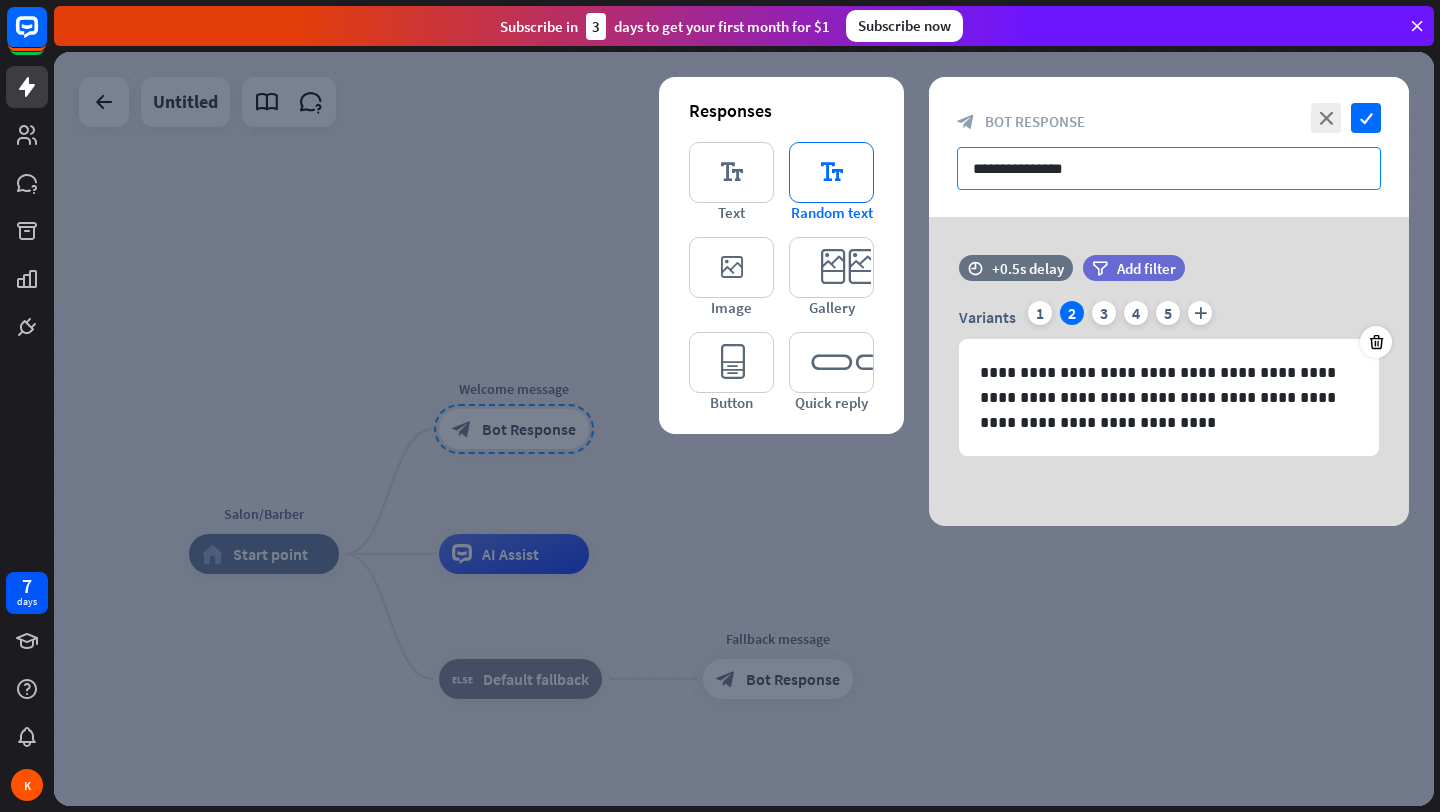 drag, startPoint x: 1129, startPoint y: 174, endPoint x: 829, endPoint y: 174, distance: 300 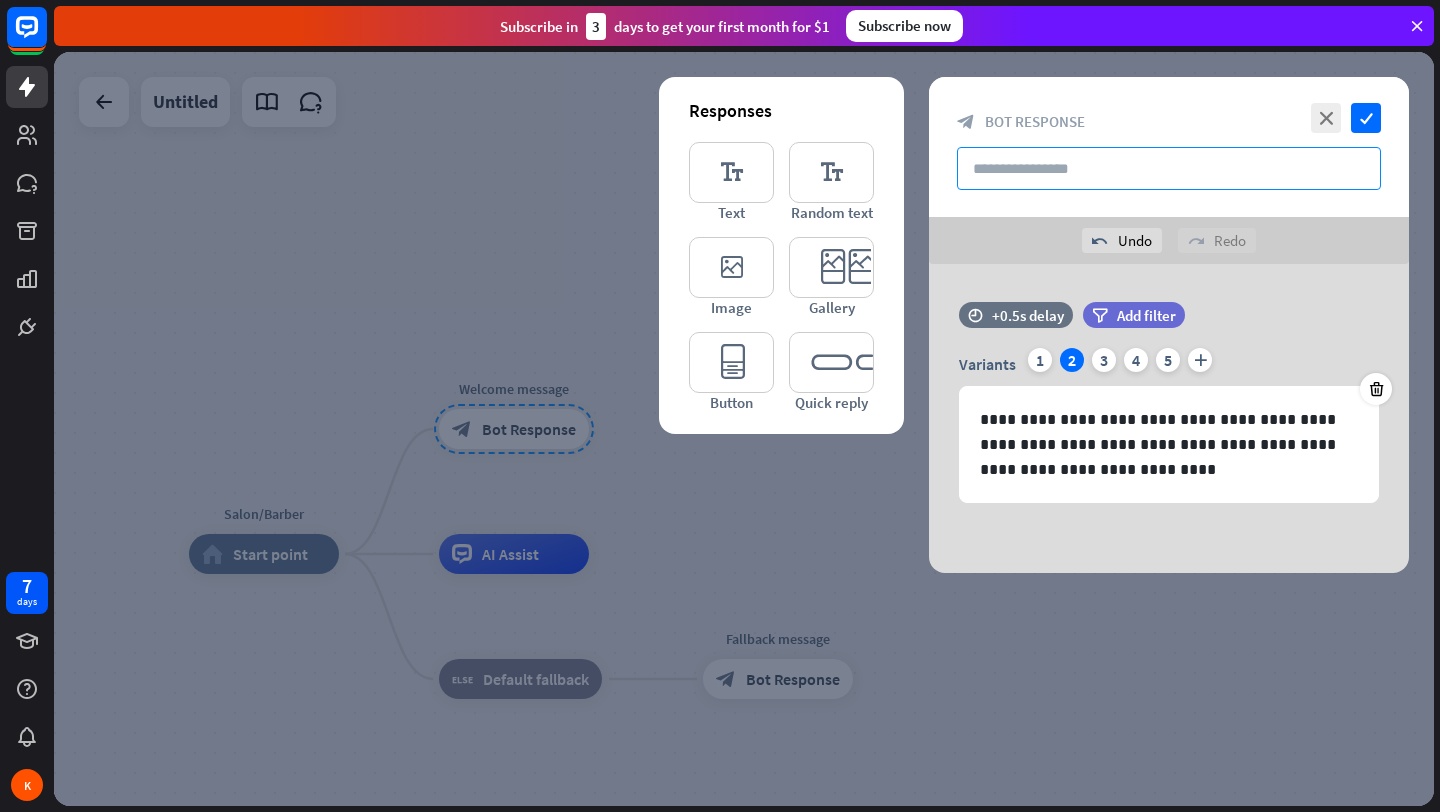 paste on "**********" 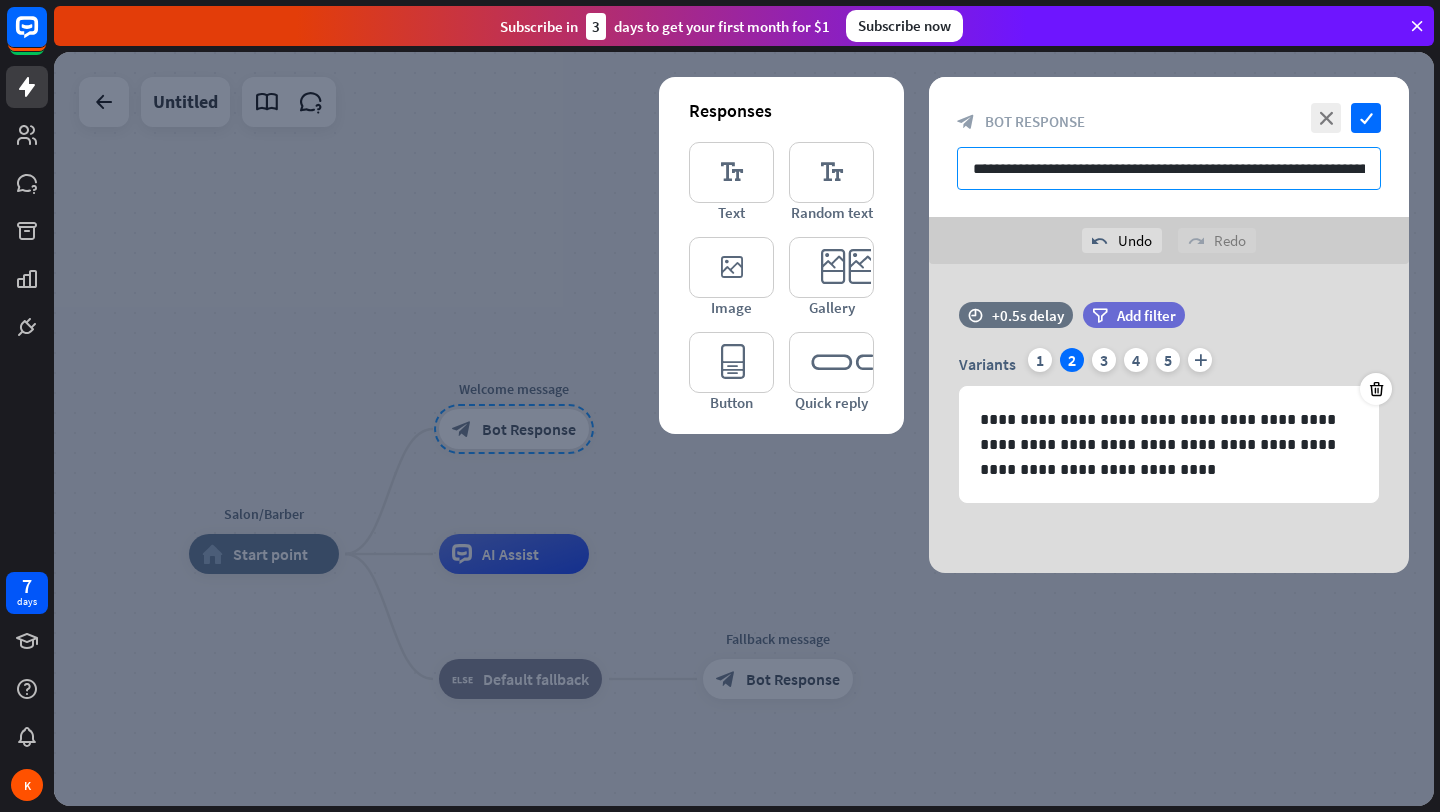 scroll, scrollTop: 0, scrollLeft: 351, axis: horizontal 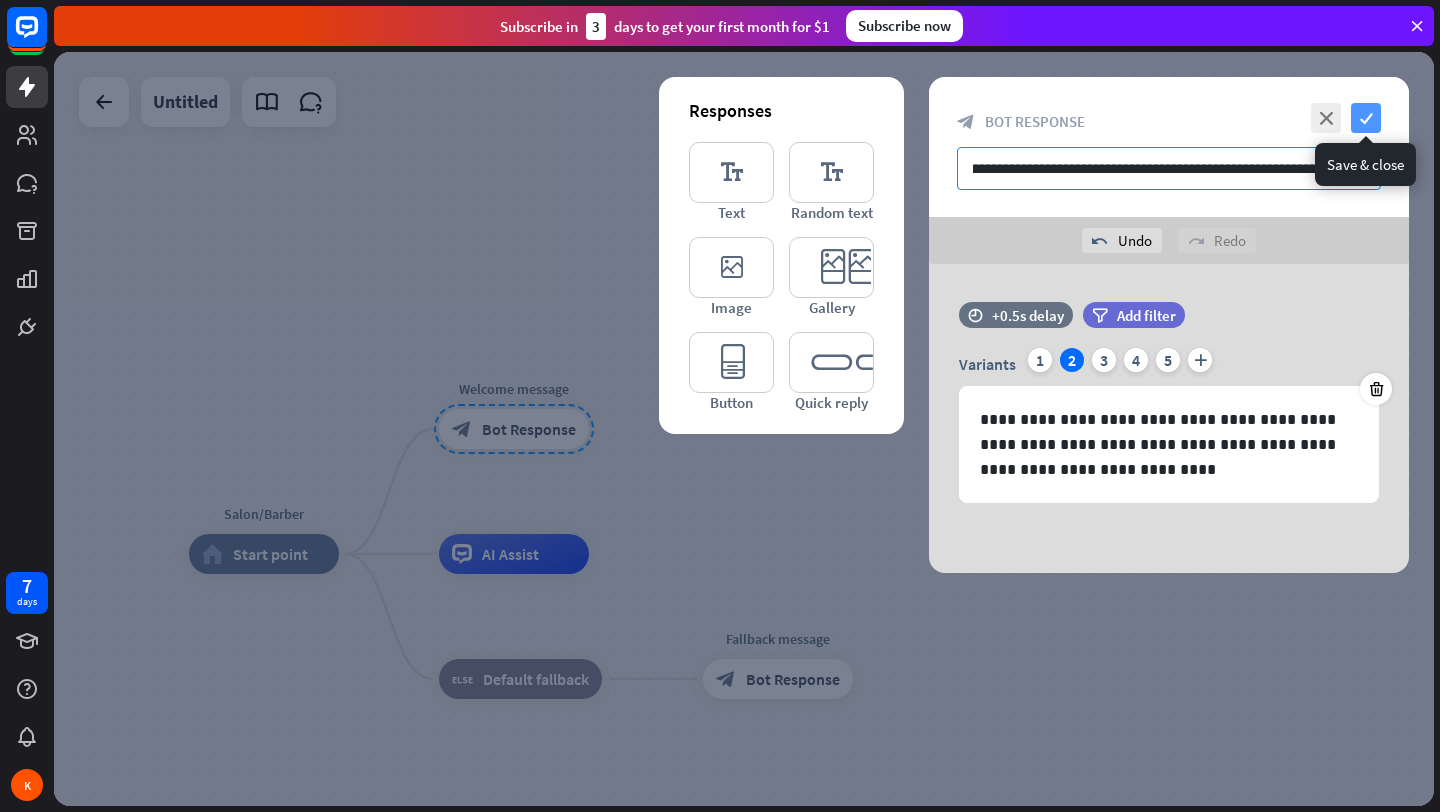 type on "**********" 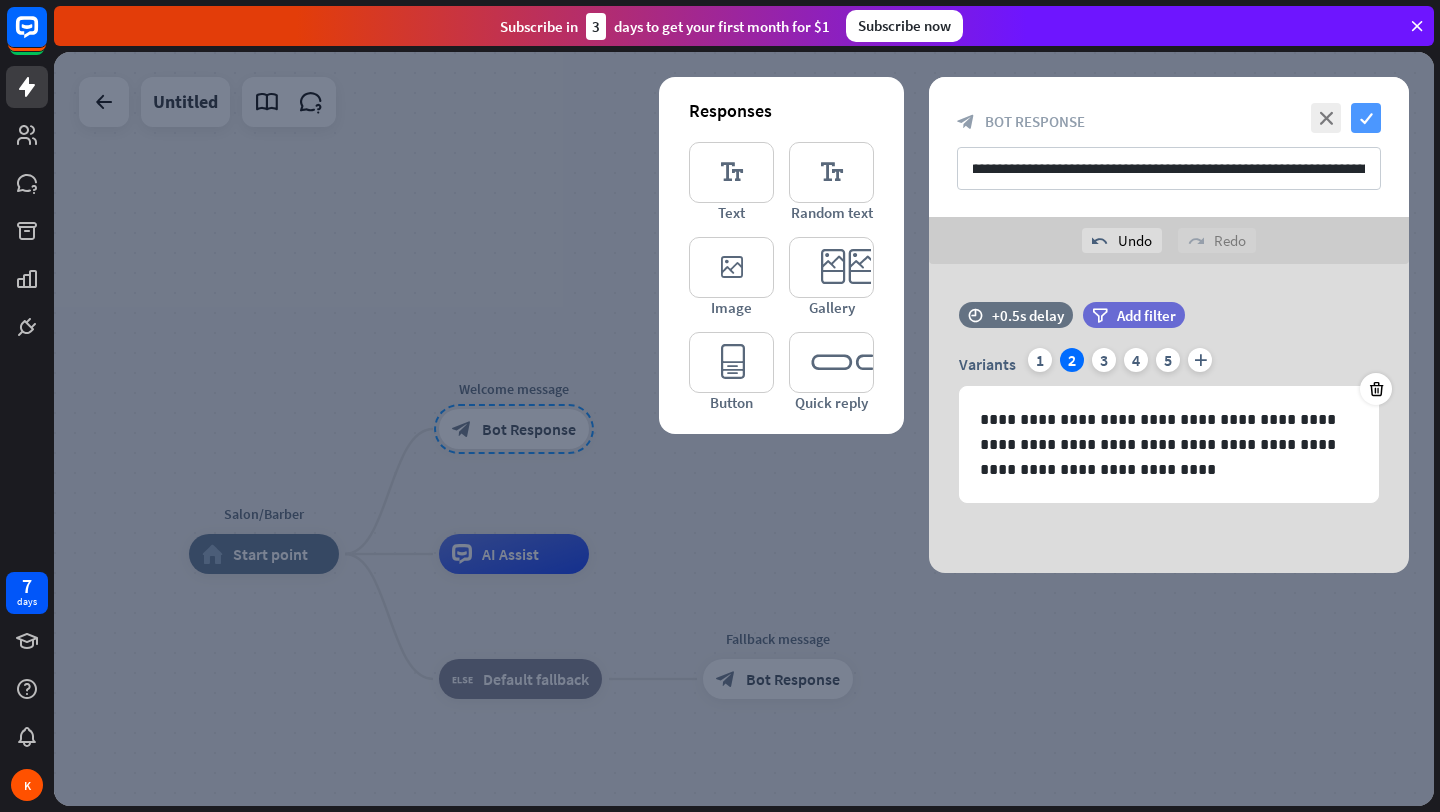 click on "check" at bounding box center (1366, 118) 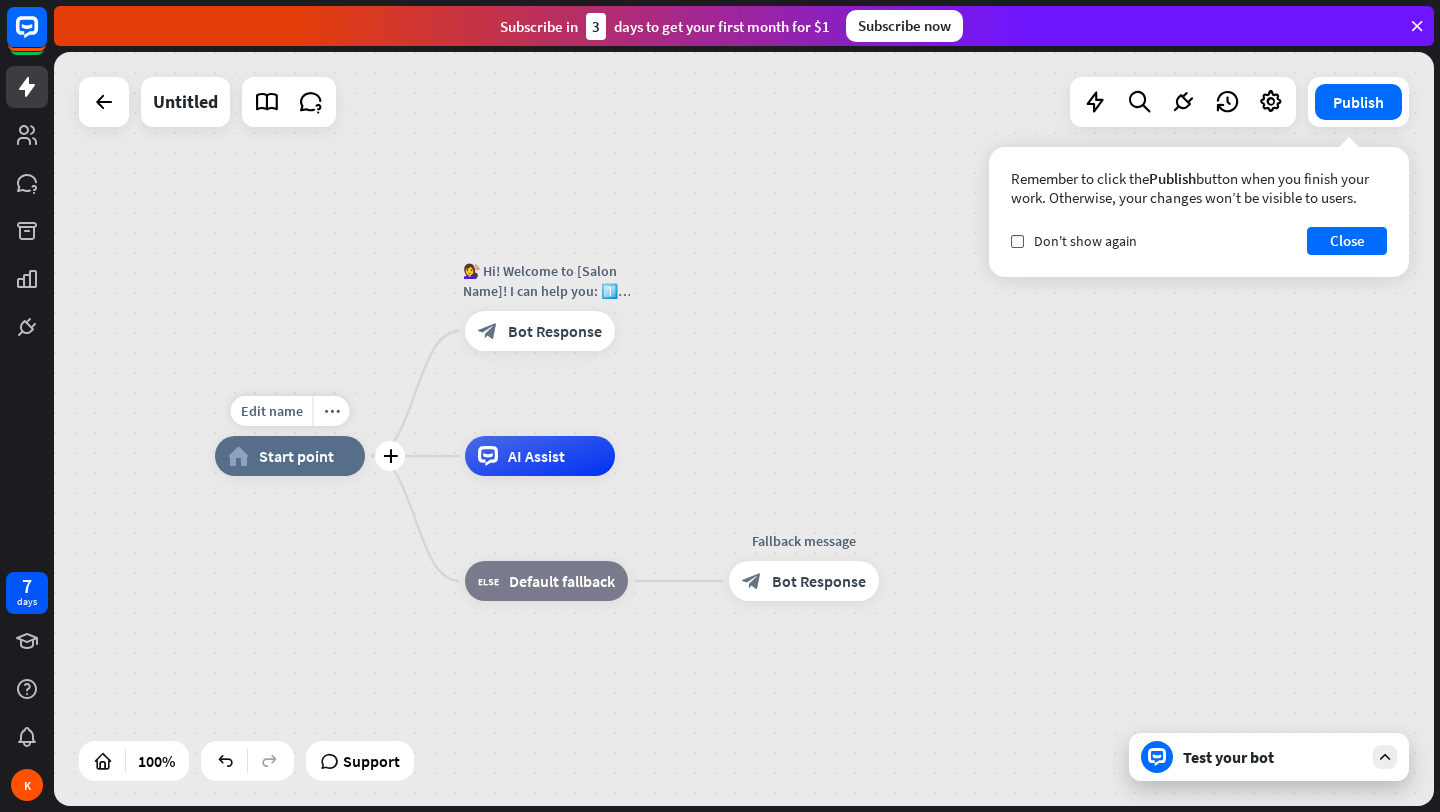 click on "Edit name   more_horiz         plus   Salon/Barber    home_2   Start point" at bounding box center (290, 456) 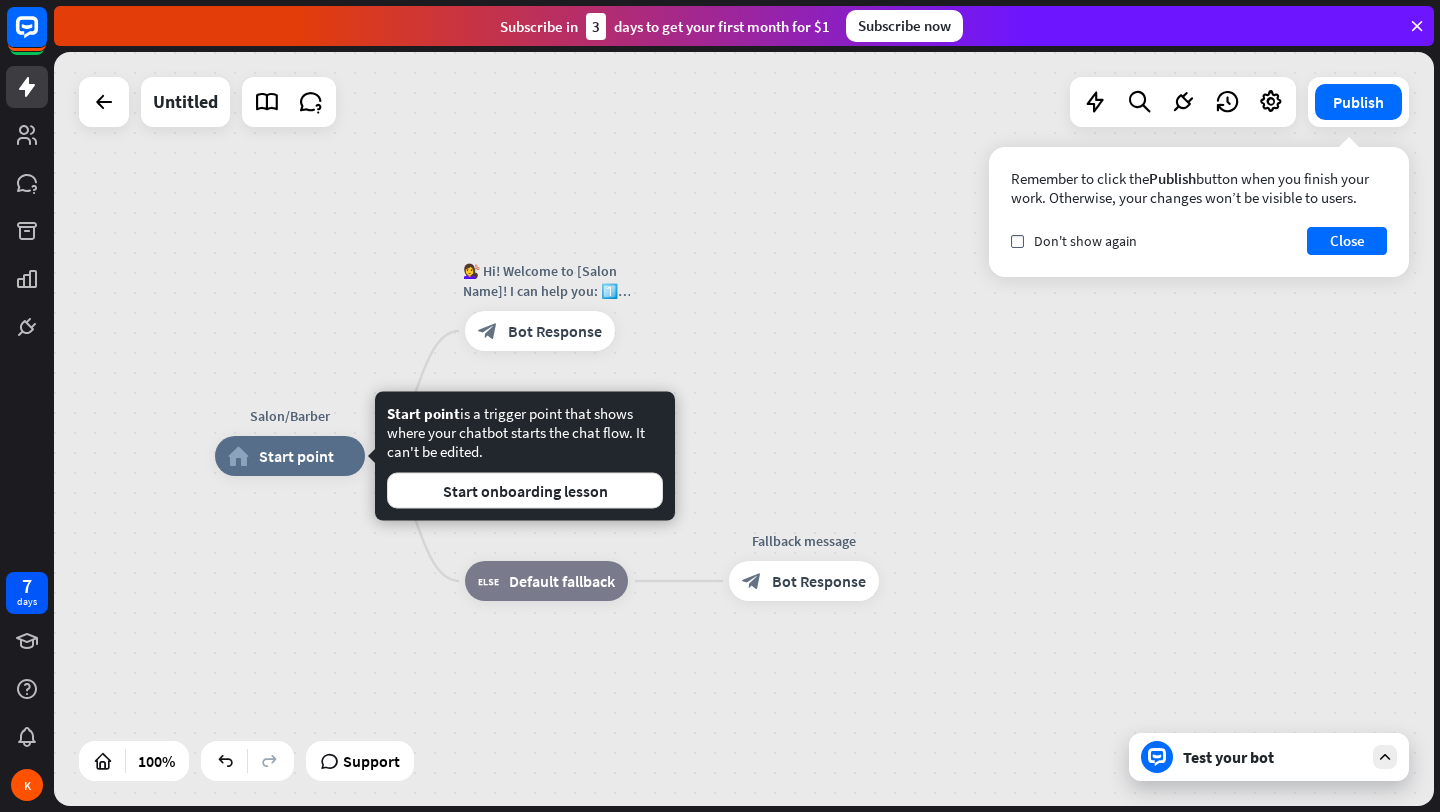 click on "Salon/Barber    home_2   Start point                 💇‍♀️ Hi! Welcome to [Salon Name]!   I can help you:   1️⃣ Book an appointment   2️⃣ See our services & pricing   3️⃣ Ask a quic   block_bot_response   Bot Response                     AI Assist                   block_fallback   Default fallback                 Fallback message   block_bot_response   Bot Response" at bounding box center (905, 833) 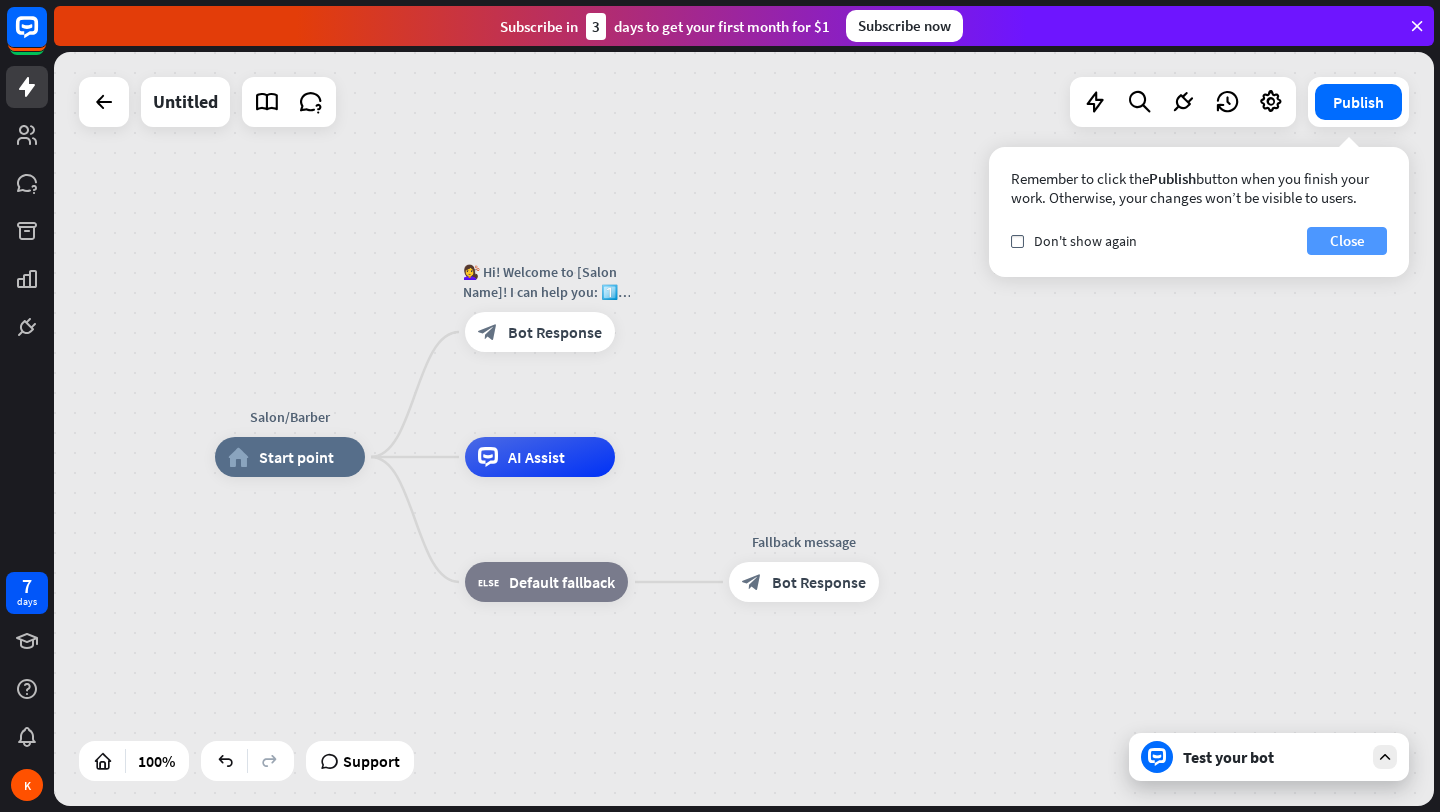 click on "Close" at bounding box center (1347, 241) 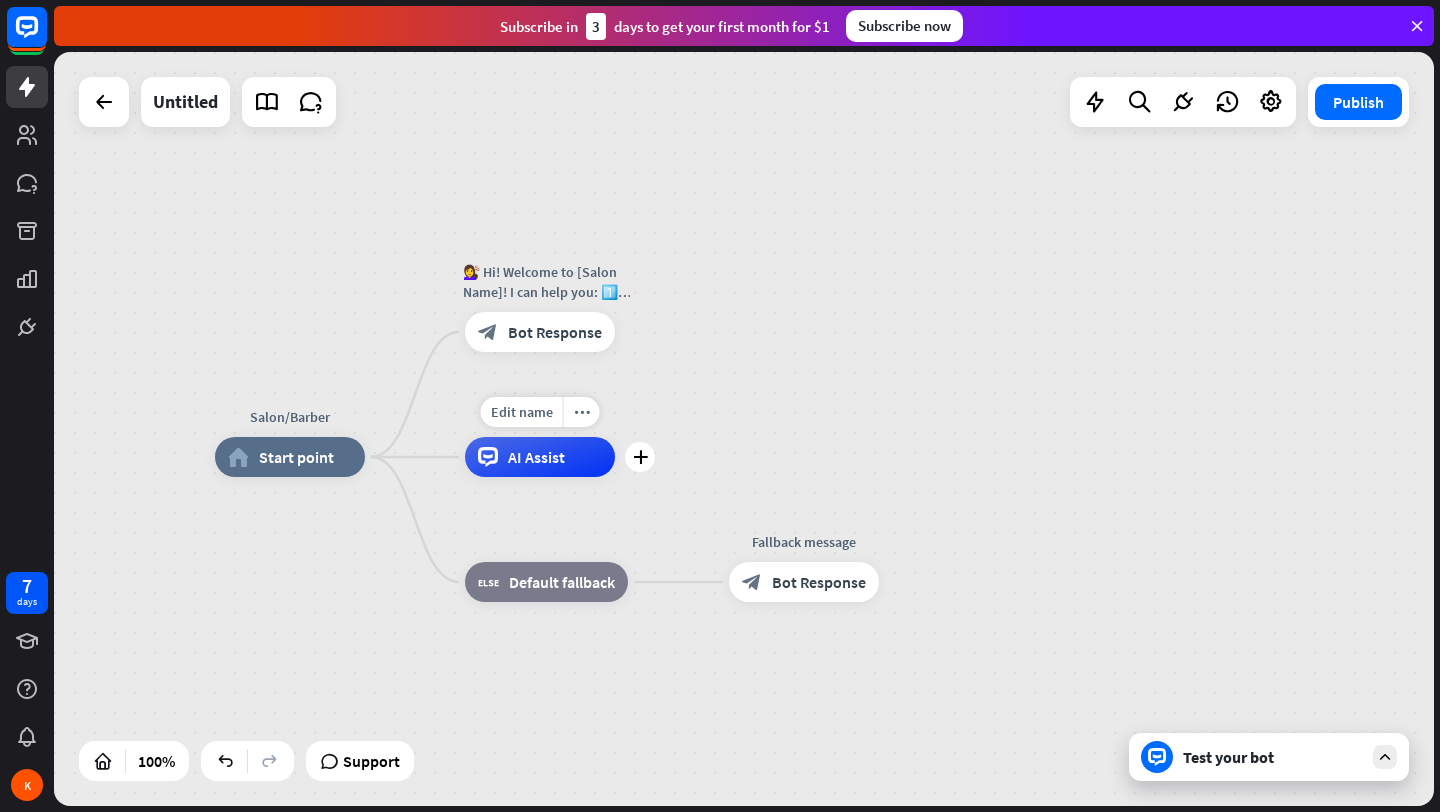 click on "AI Assist" at bounding box center (540, 457) 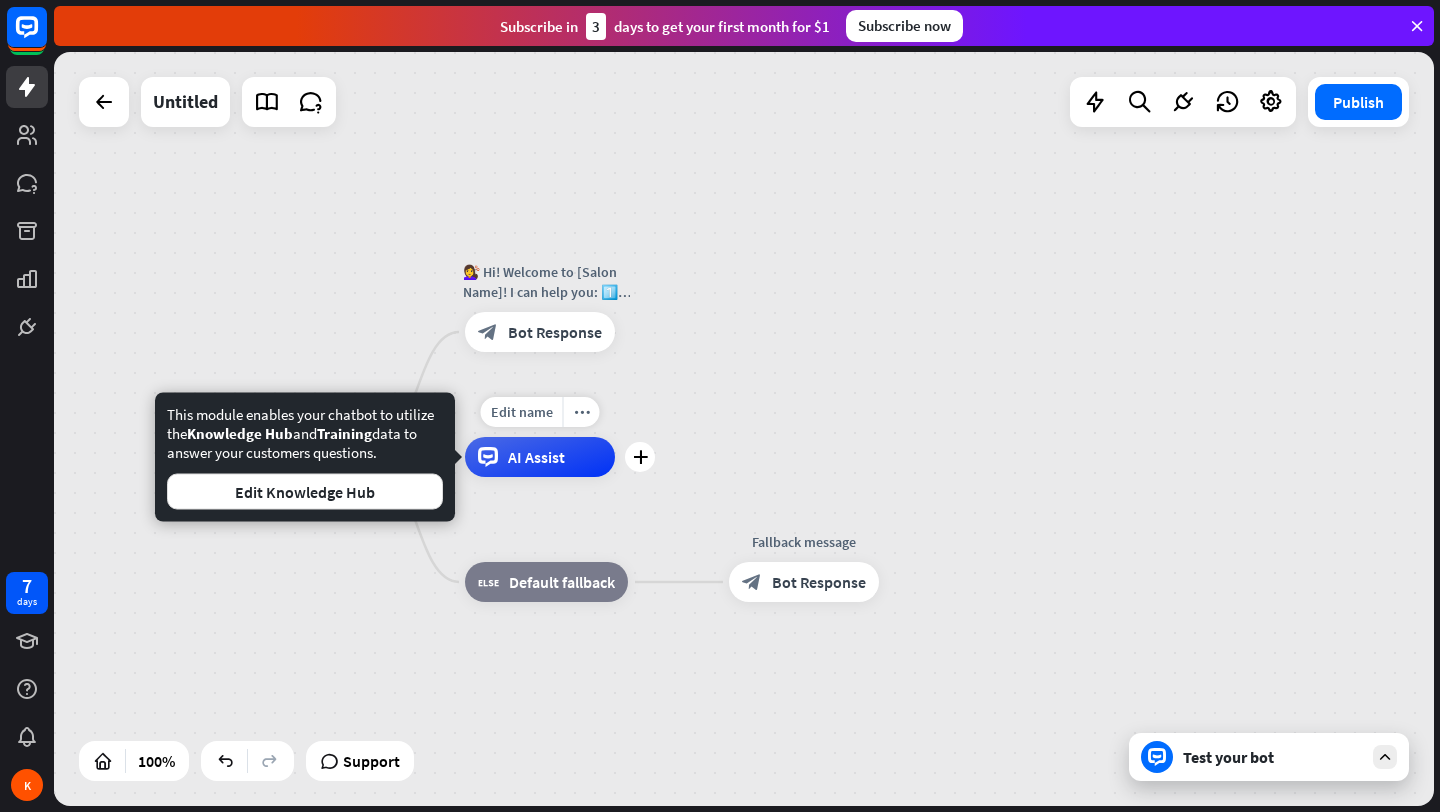 click on "AI Assist" at bounding box center [536, 457] 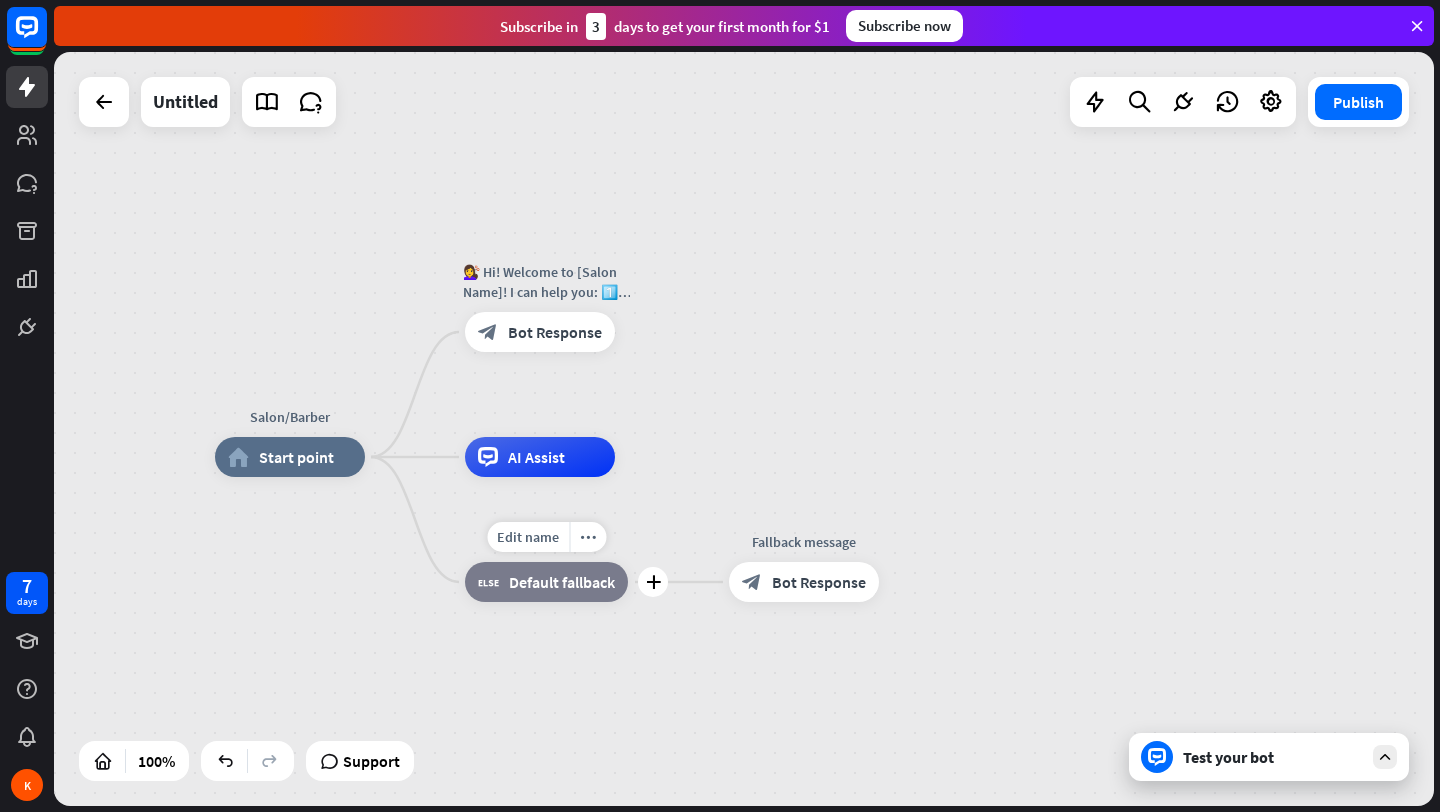 click on "Default fallback" at bounding box center (562, 582) 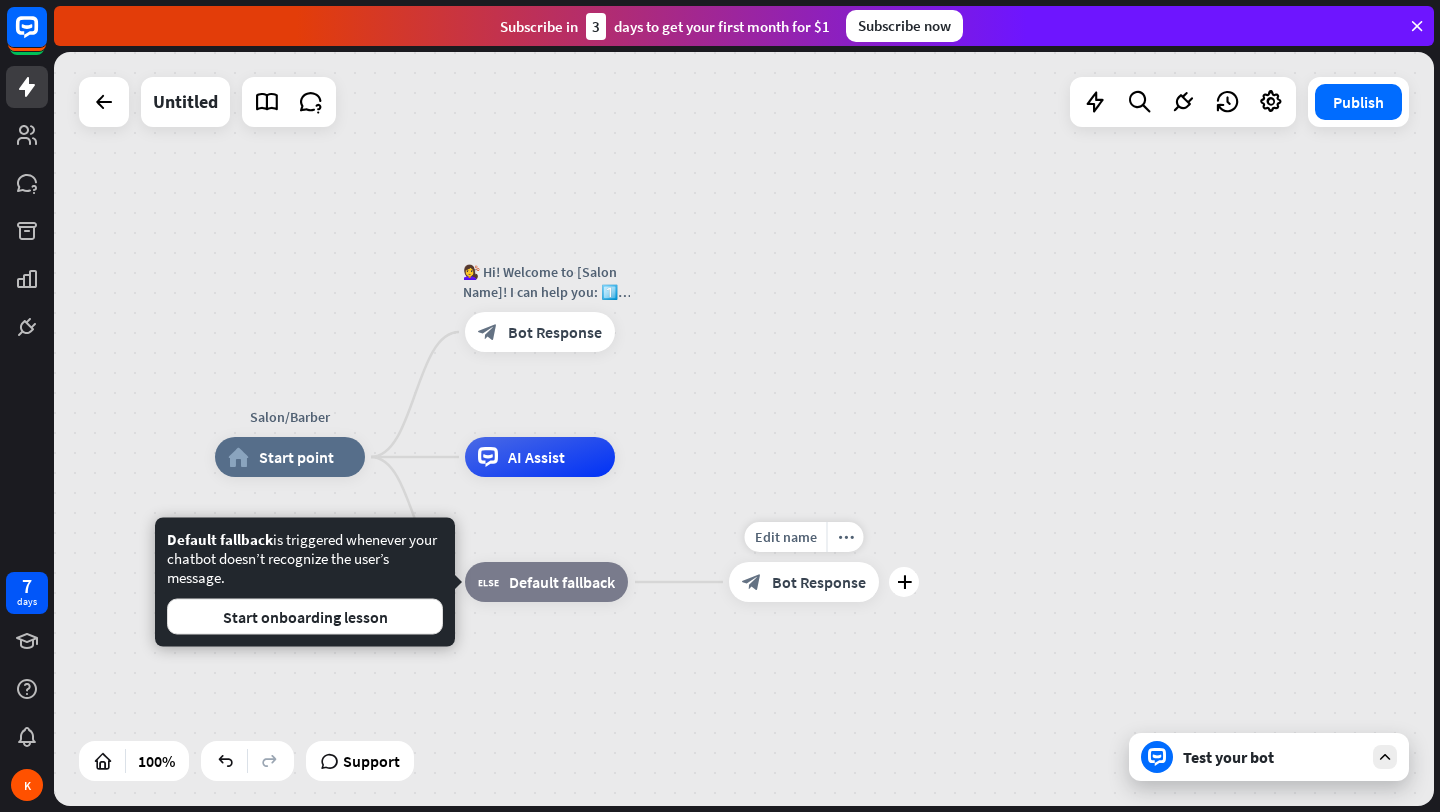 click on "block_bot_response   Bot Response" at bounding box center (804, 582) 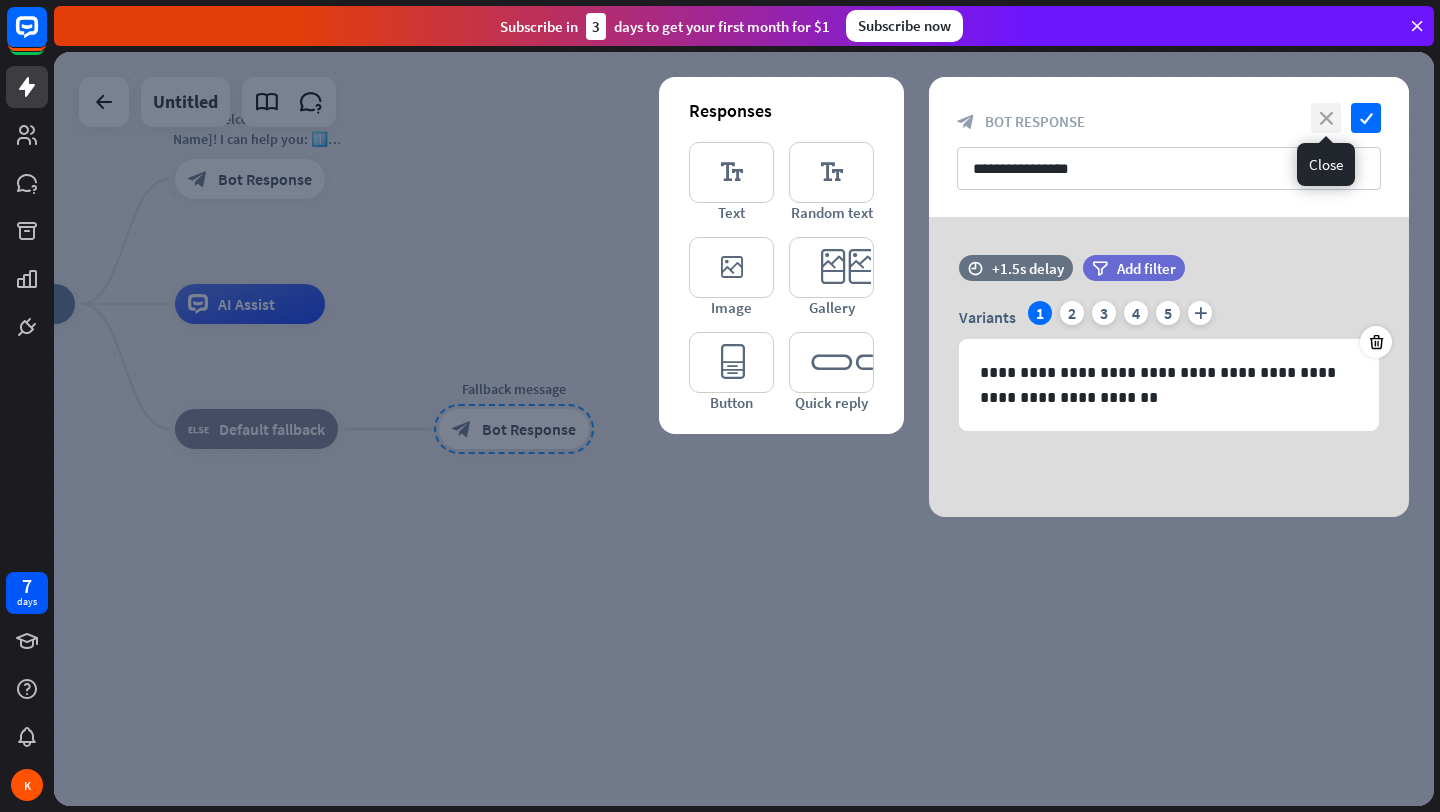 click on "close" at bounding box center [1326, 118] 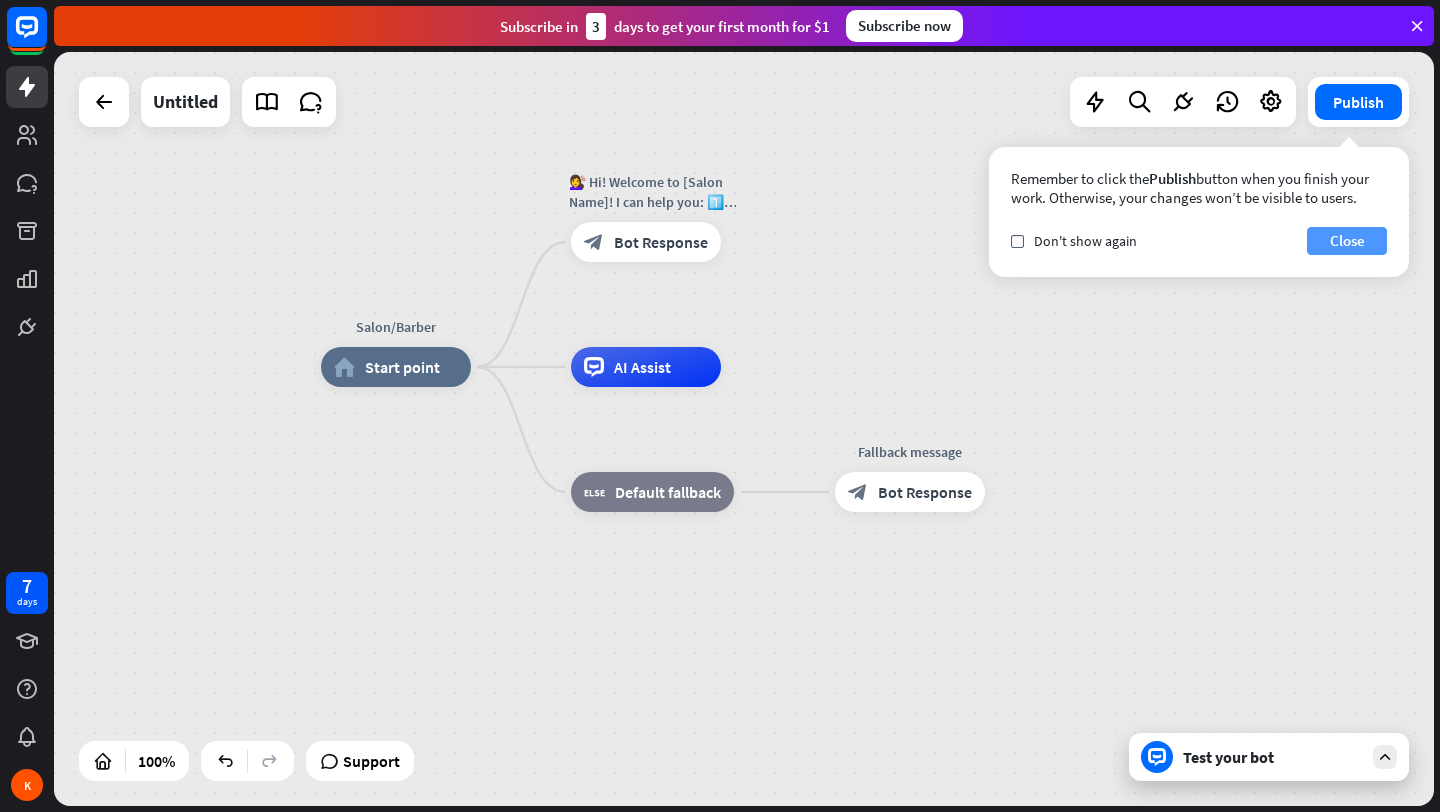 drag, startPoint x: 1340, startPoint y: 233, endPoint x: 1330, endPoint y: 239, distance: 11.661903 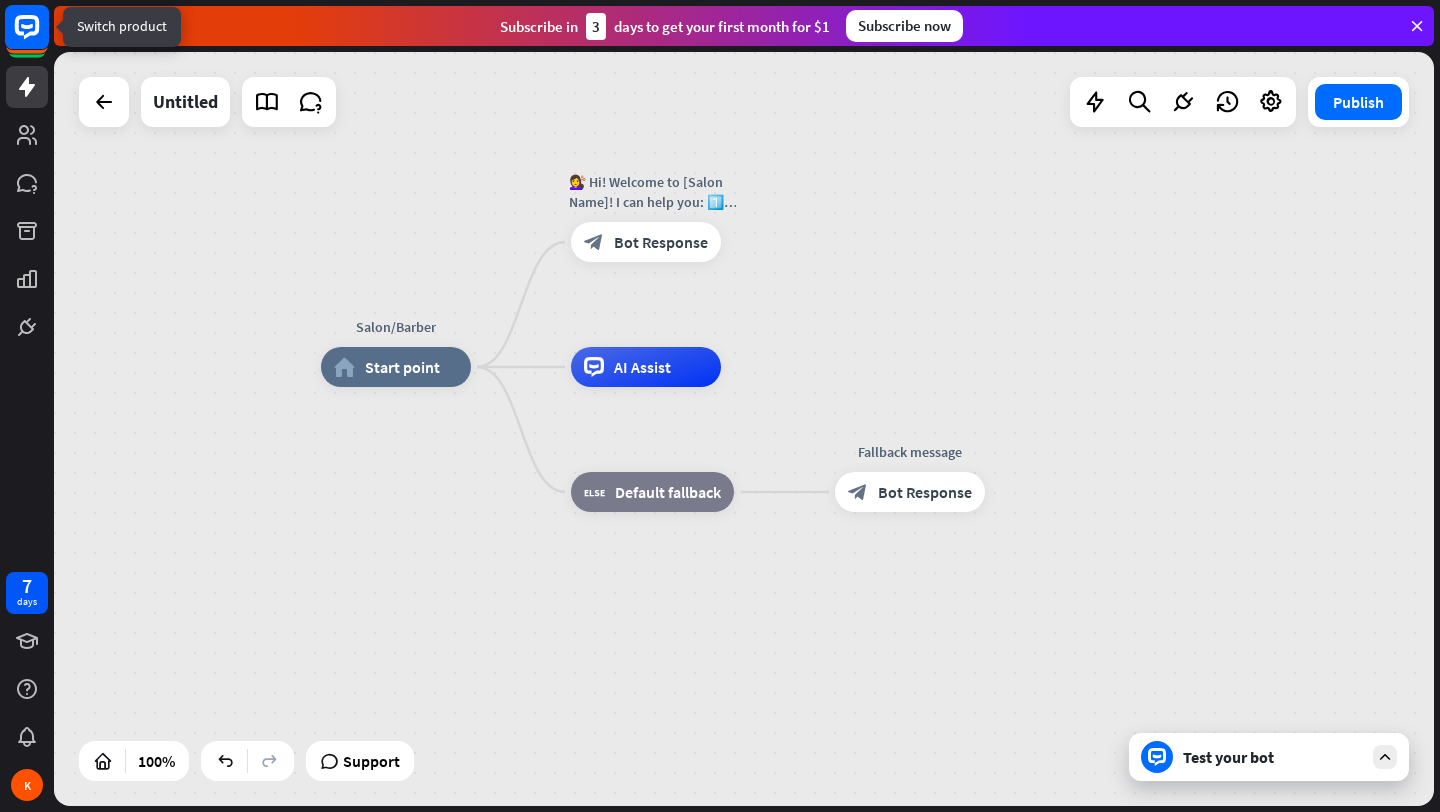 click 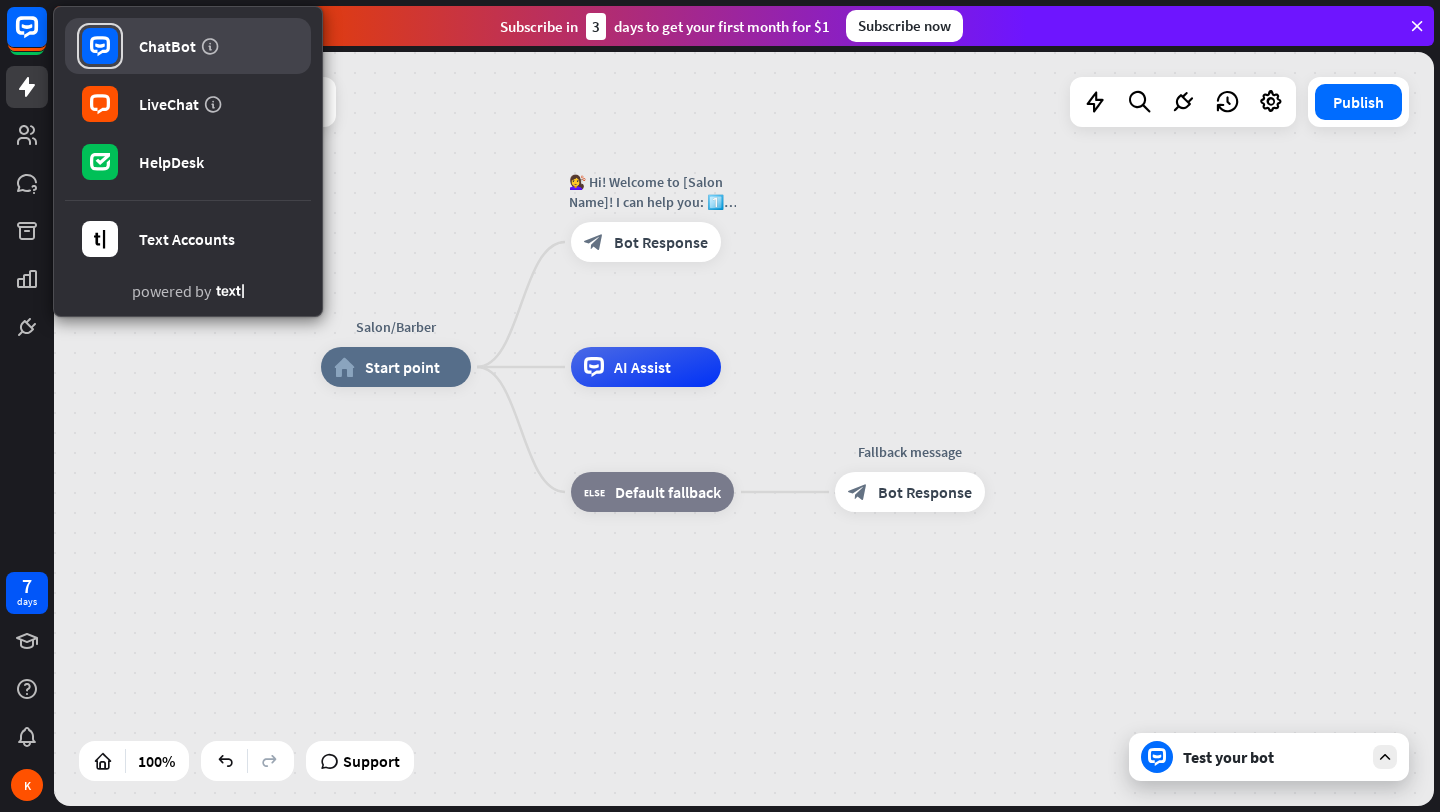 click on "ChatBot" at bounding box center (167, 46) 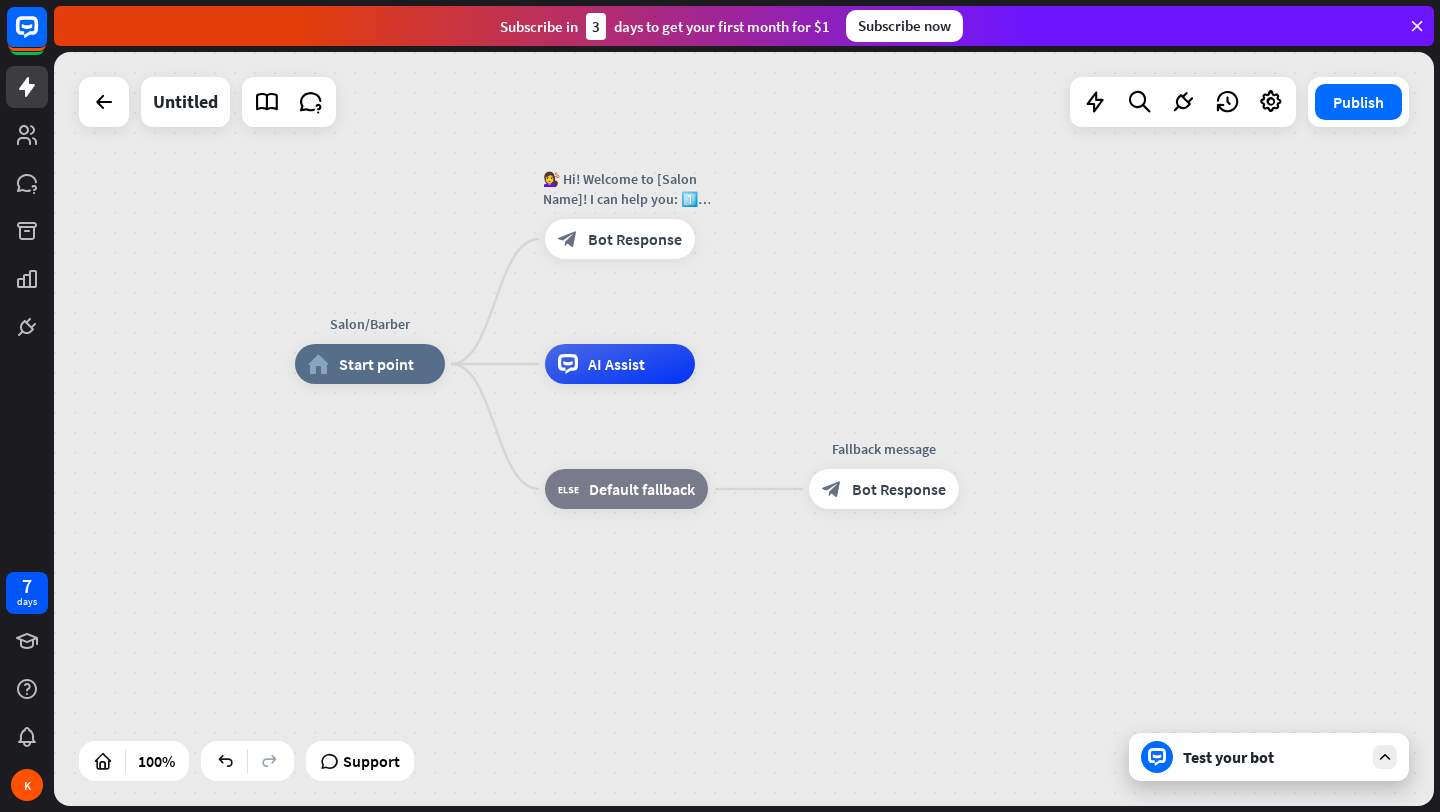 click on "Salon/Barber    home_2   Start point                 💇‍♀️ Hi! Welcome to [Salon Name]!   I can help you:   1️⃣ Book an appointment   2️⃣ See our services & pricing   3️⃣ Ask a quic   block_bot_response   Bot Response                     AI Assist                   block_fallback   Default fallback                 Fallback message   block_bot_response   Bot Response" at bounding box center (985, 741) 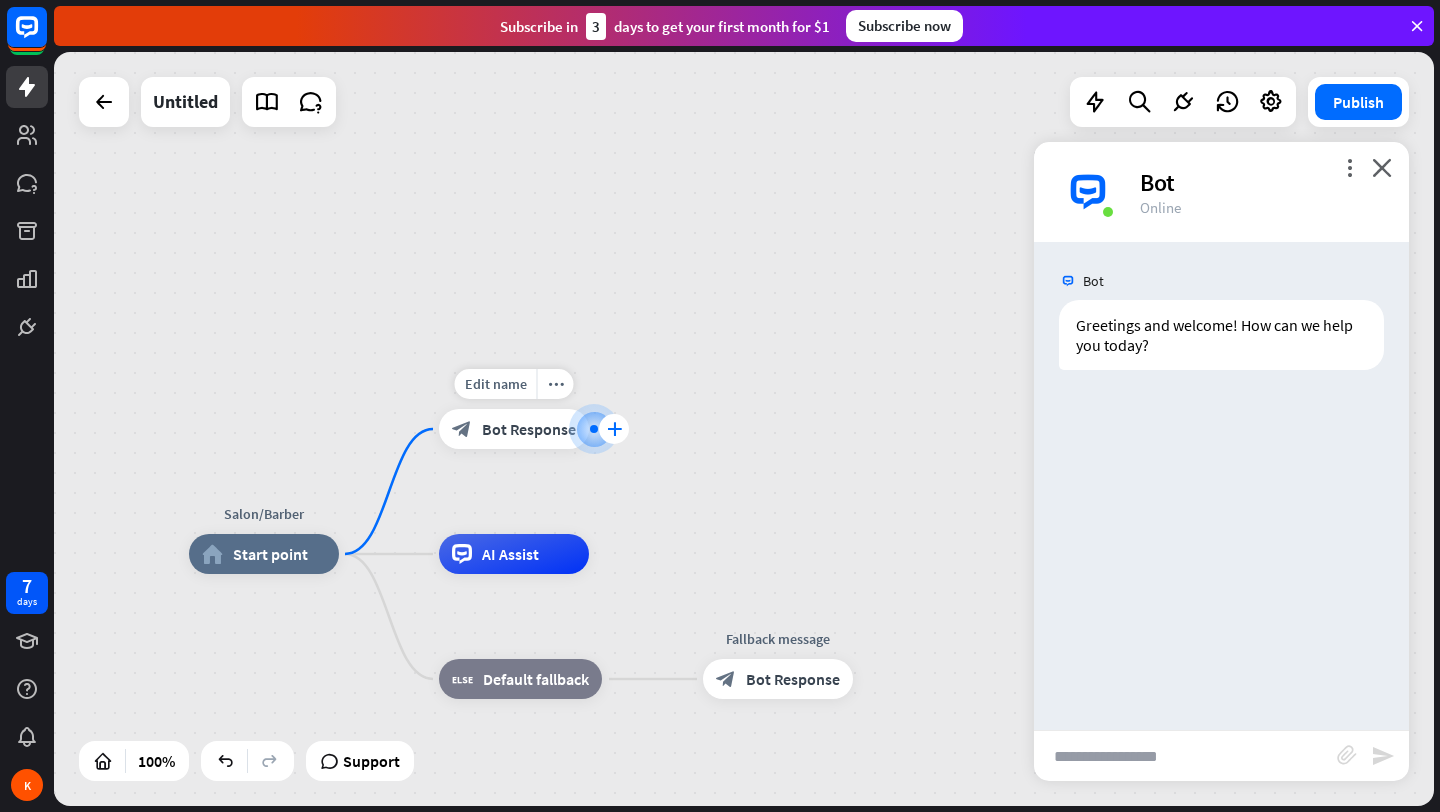 click on "plus" at bounding box center (614, 429) 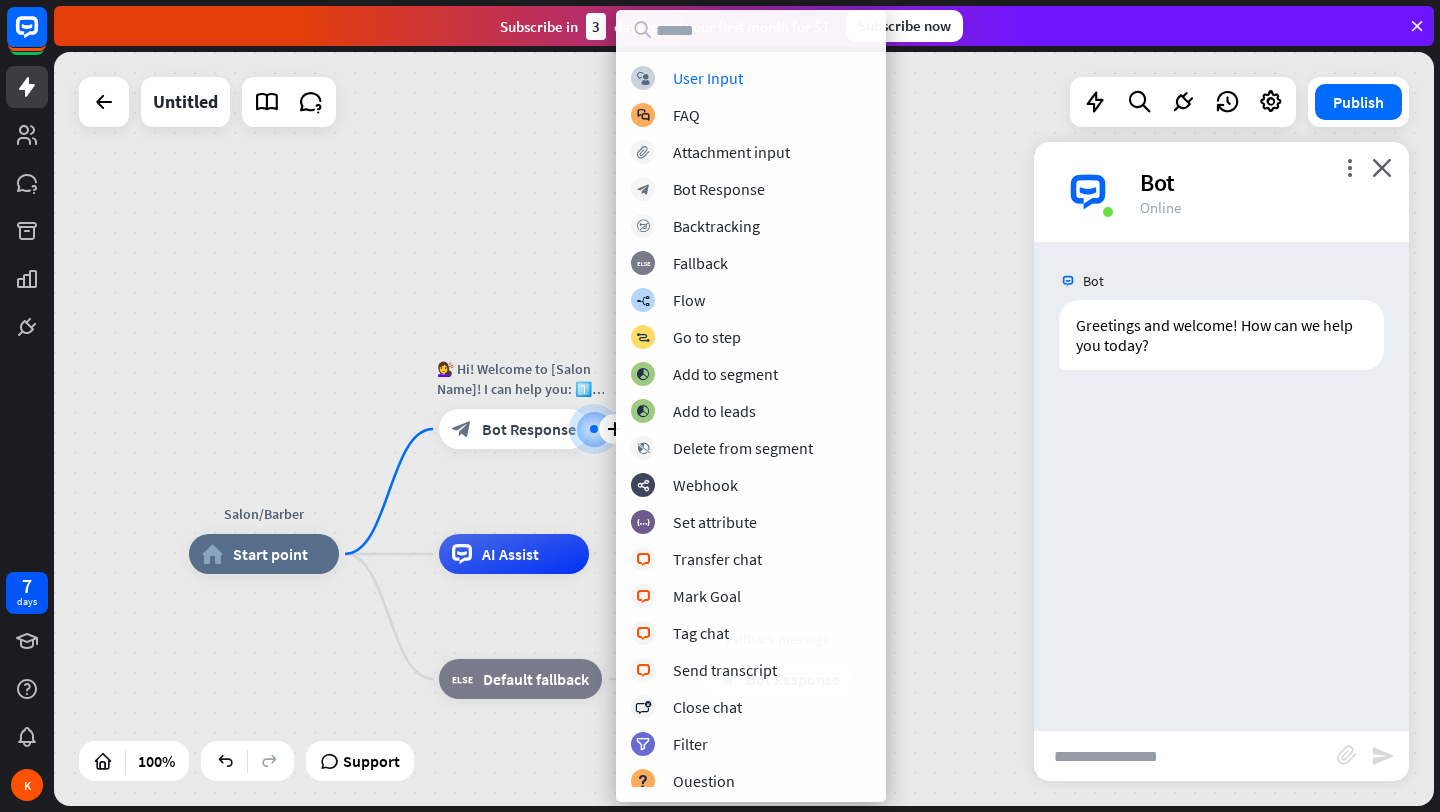 click on "Salon/Barber    home_2   Start point               plus   💇‍♀️ Hi! Welcome to [Salon Name]!   I can help you:   1️⃣ Book an appointment   2️⃣ See our services & pricing   3️⃣ Ask a quic   block_bot_response   Bot Response                         AI Assist                   block_fallback   Default fallback                 Fallback message   block_bot_response   Bot Response" at bounding box center (744, 429) 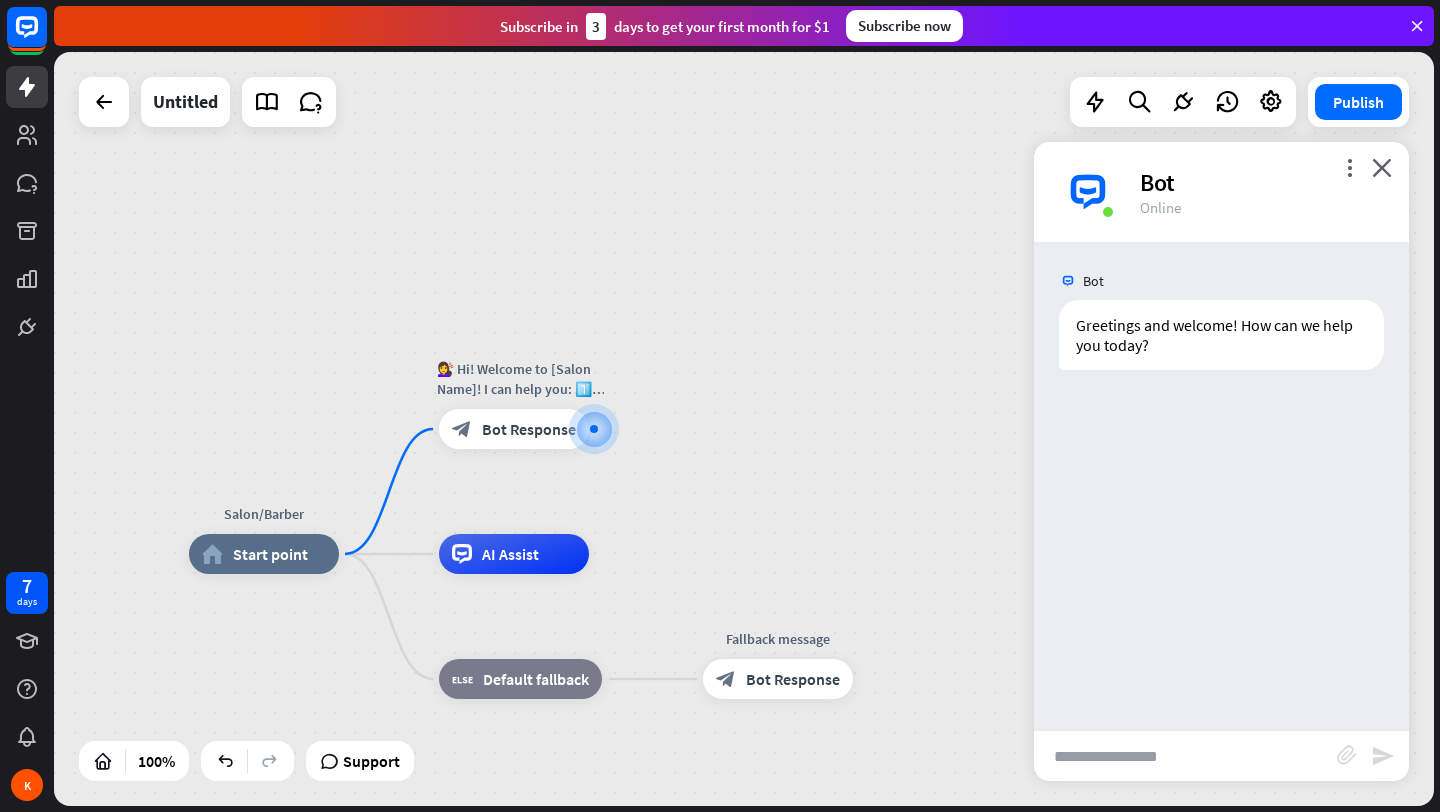 click at bounding box center (1185, 756) 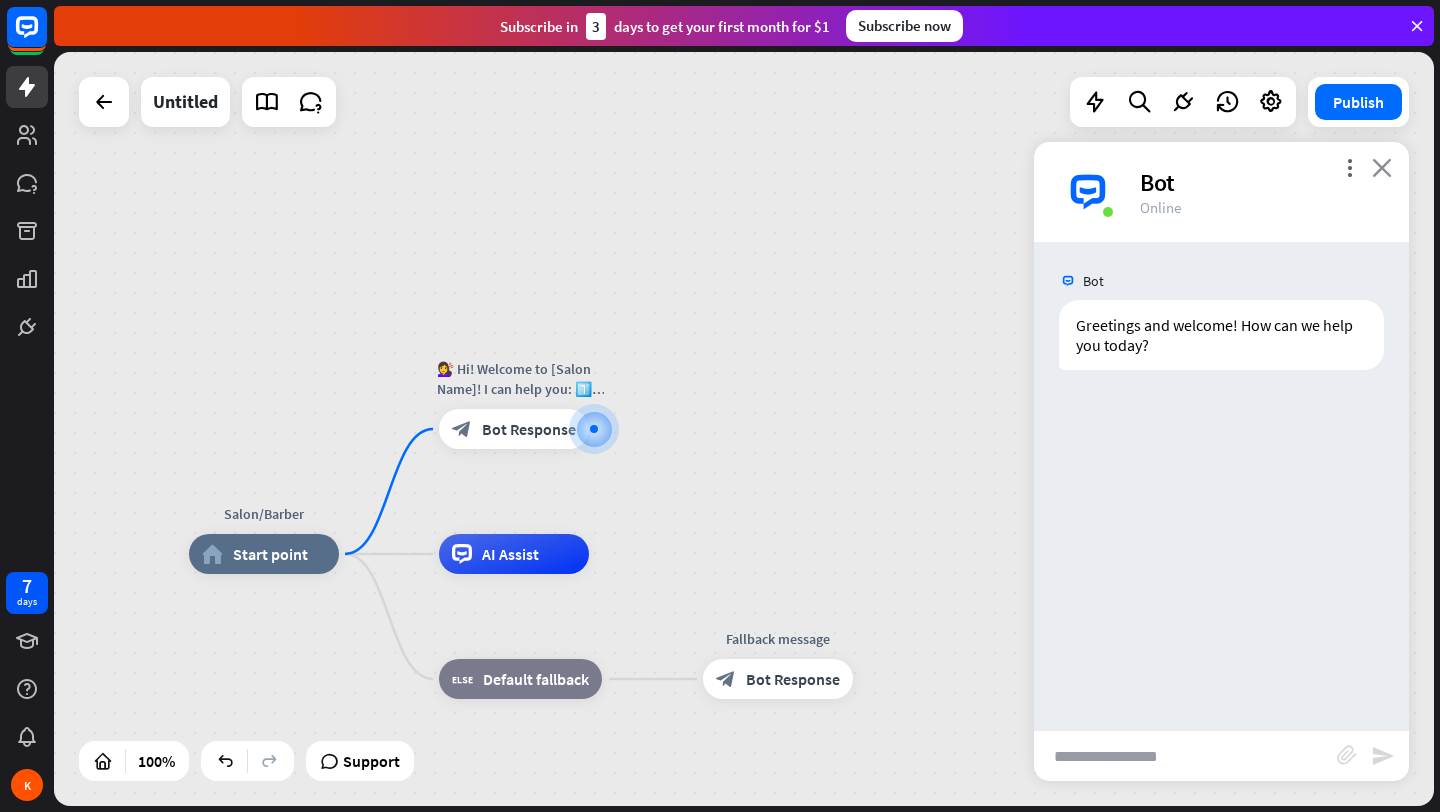 click on "close" at bounding box center (1382, 167) 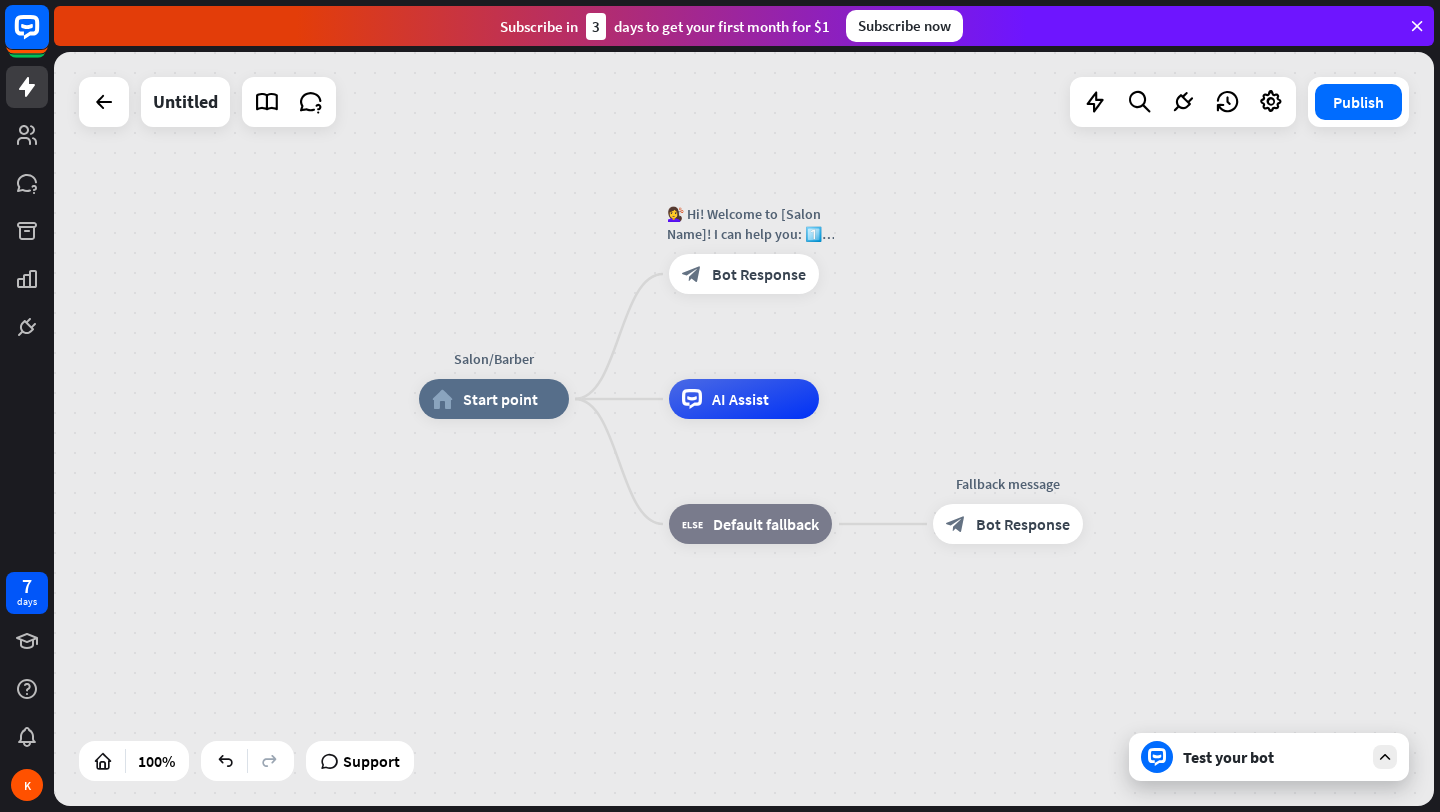 click 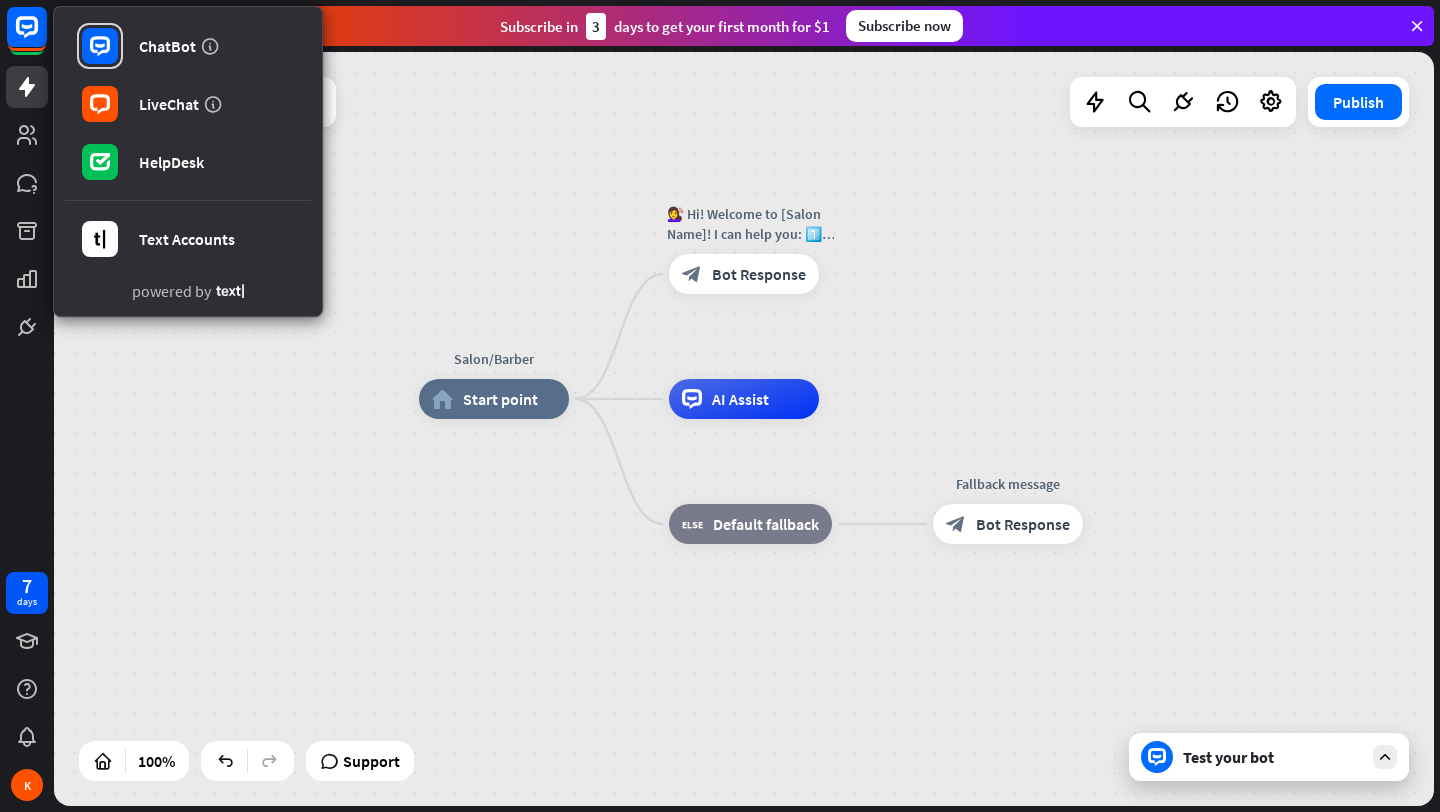 click on "Salon/Barber    home_2   Start point                 💇‍♀️ Hi! Welcome to [Salon Name]!   I can help you:   1️⃣ Book an appointment   2️⃣ See our services & pricing   3️⃣ Ask a quic   block_bot_response   Bot Response                     AI Assist                   block_fallback   Default fallback                 Fallback message   block_bot_response   Bot Response" at bounding box center (744, 429) 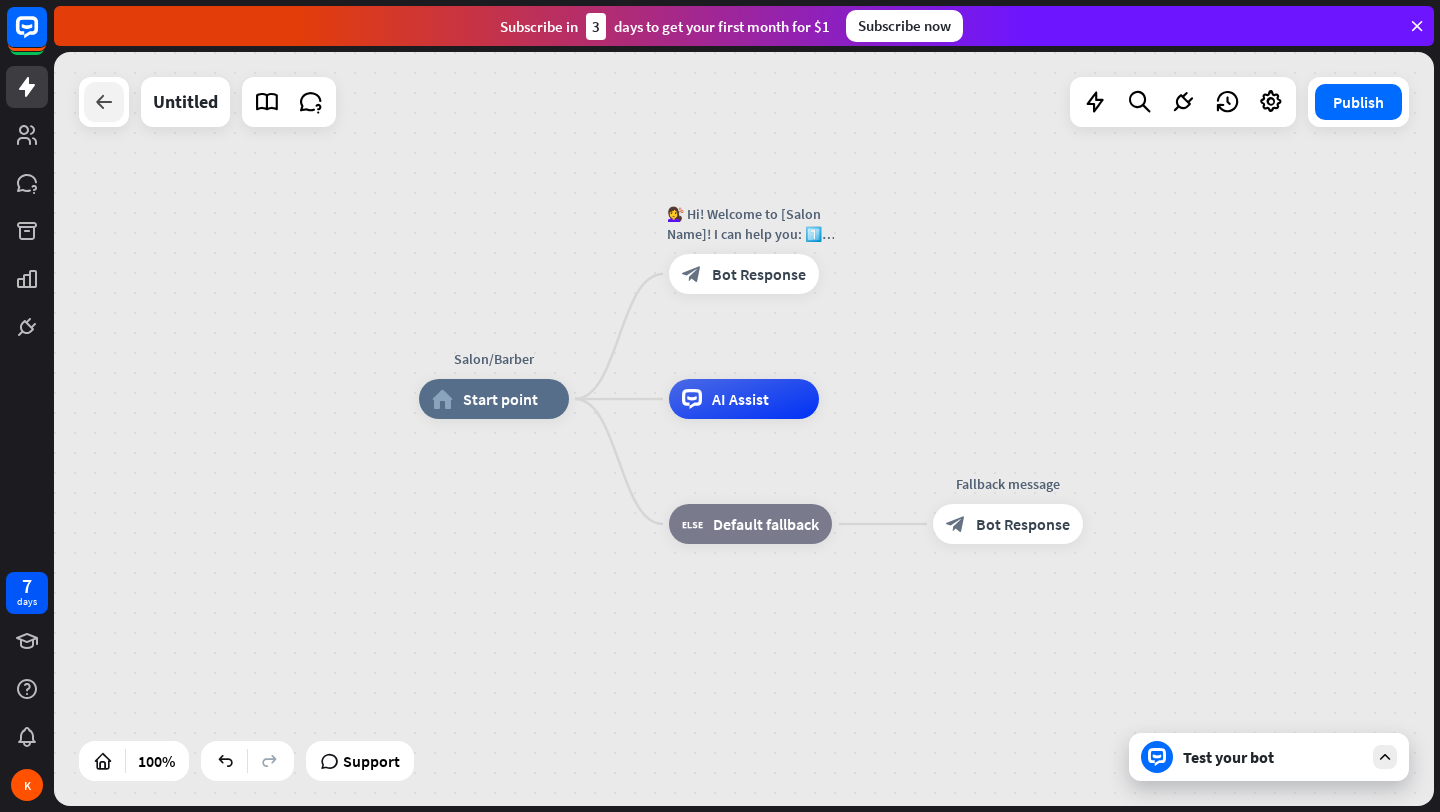 click at bounding box center (104, 102) 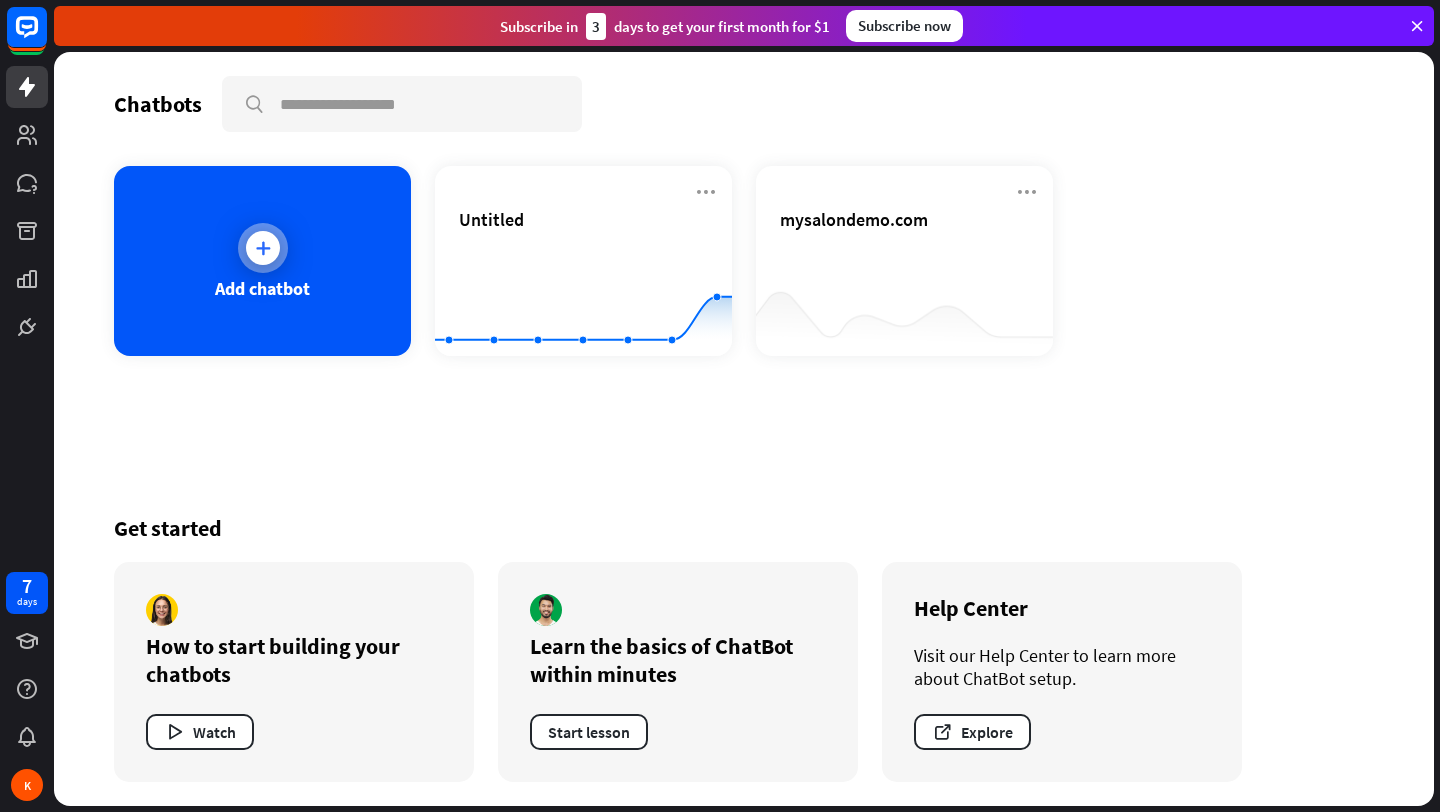 click at bounding box center [263, 248] 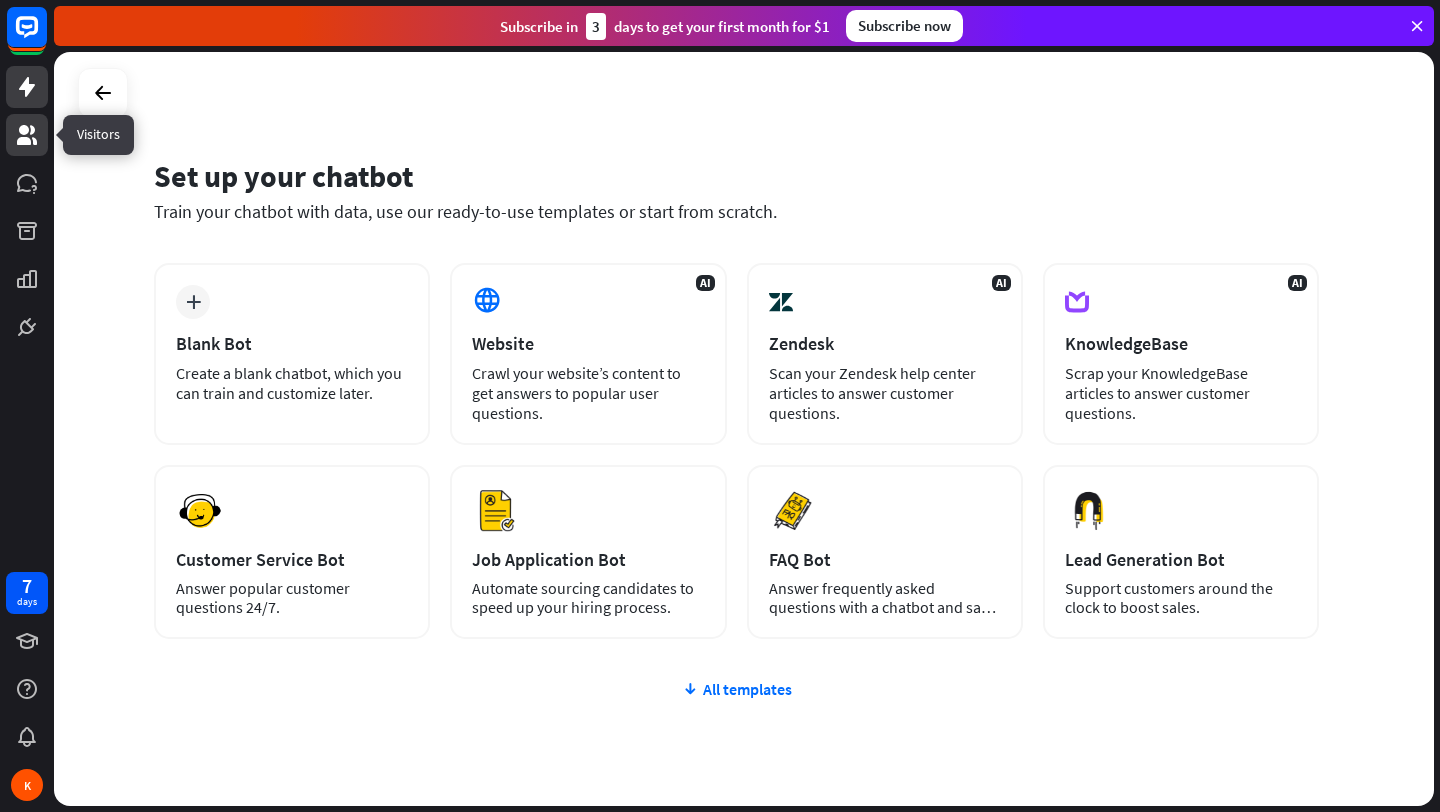click 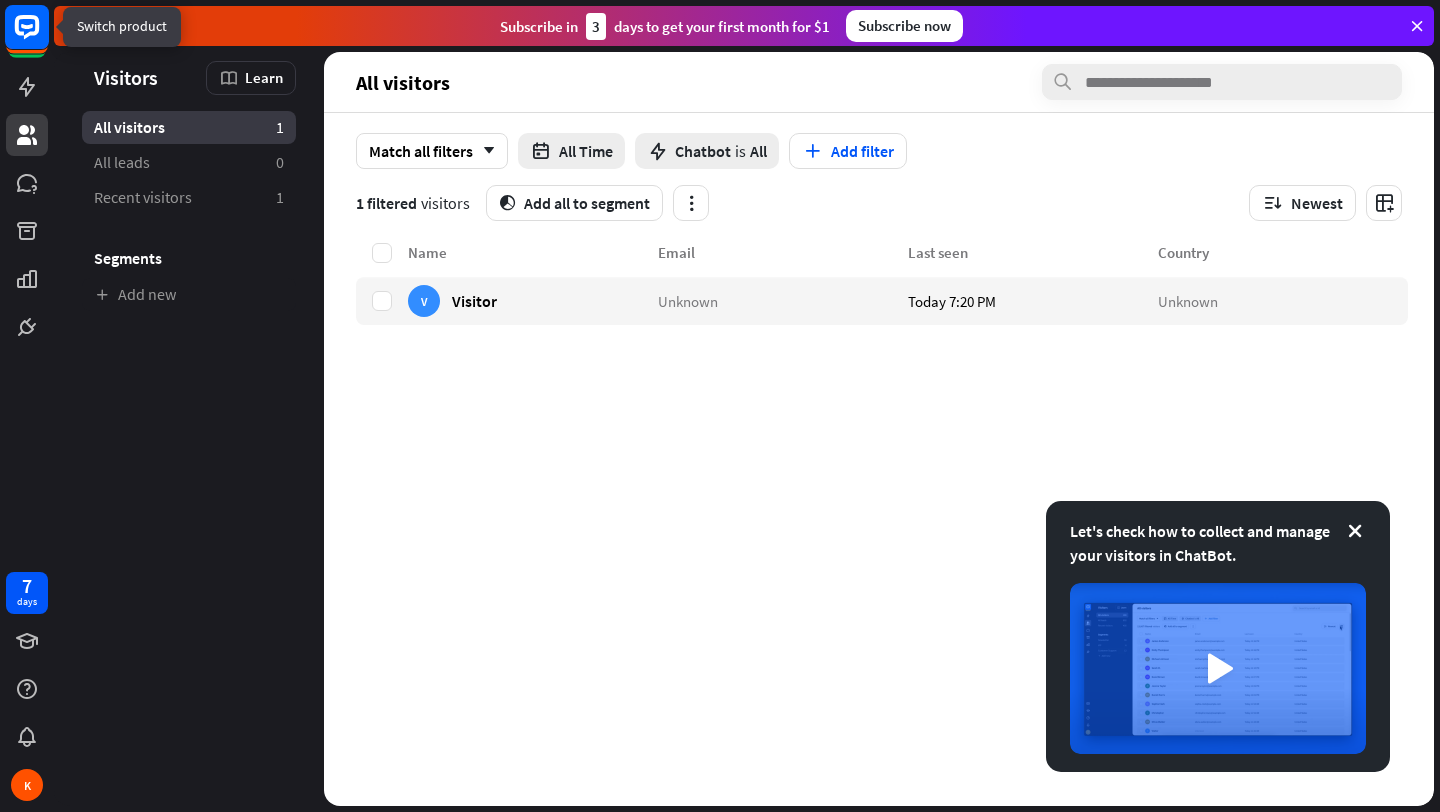 click 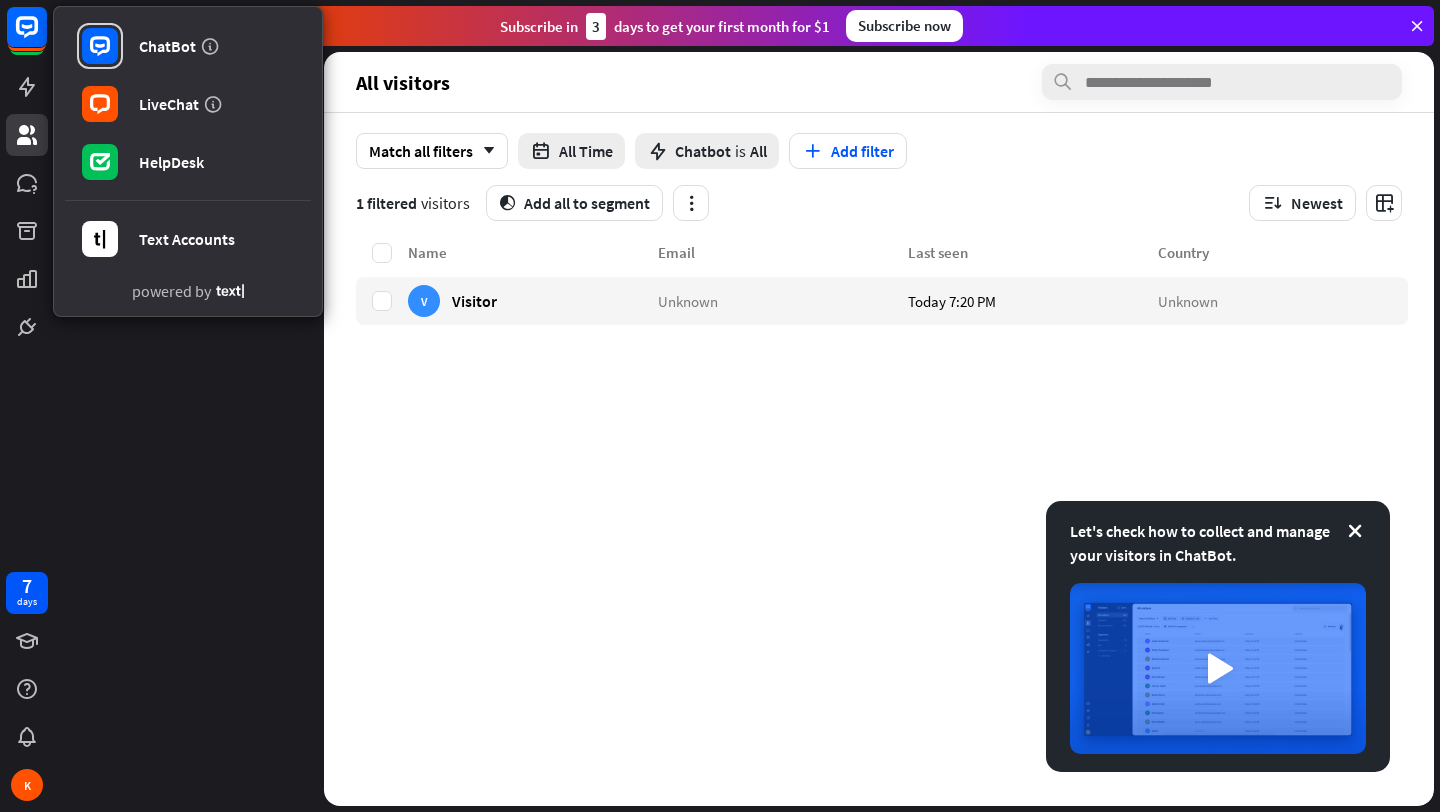 click on "Let's check how to collect and manage your visitors in ChatBot.
Visitors     Learn
All visitors
1
All leads
0
Recent visitors
1   Segments
Add new" at bounding box center [189, 429] 